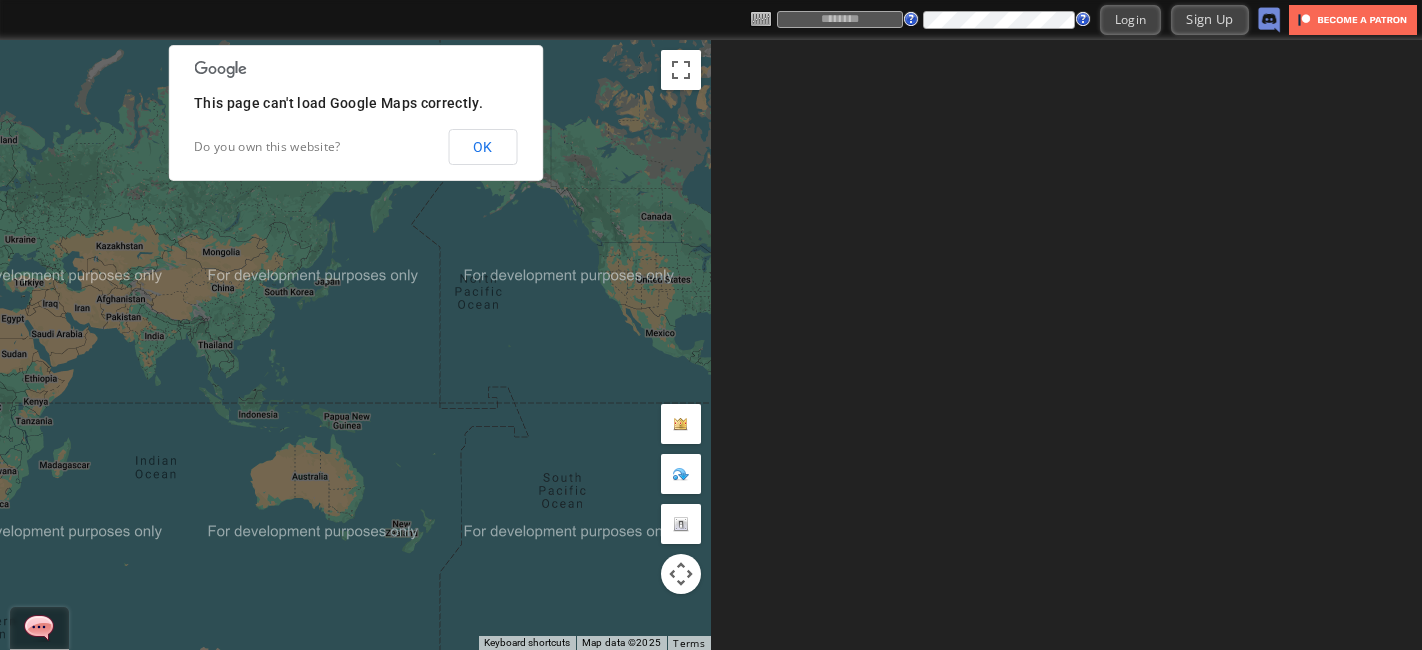 scroll, scrollTop: 0, scrollLeft: 0, axis: both 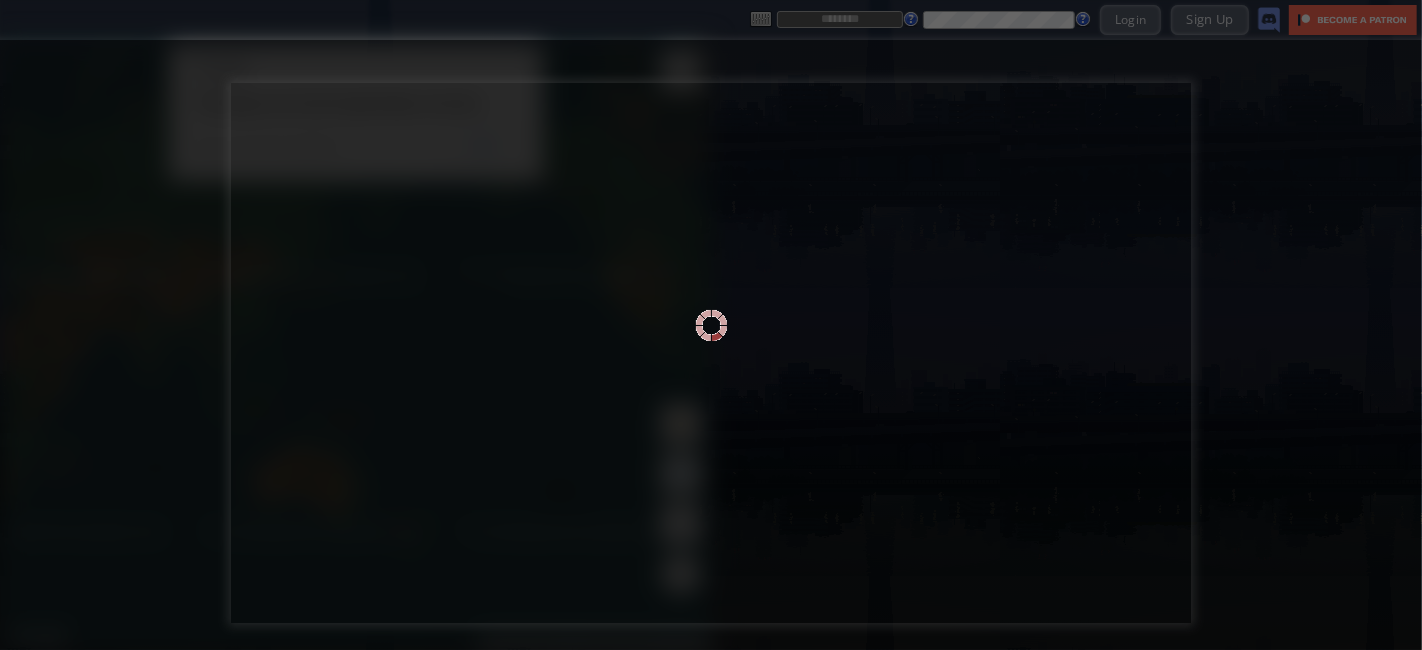 click at bounding box center [711, 325] 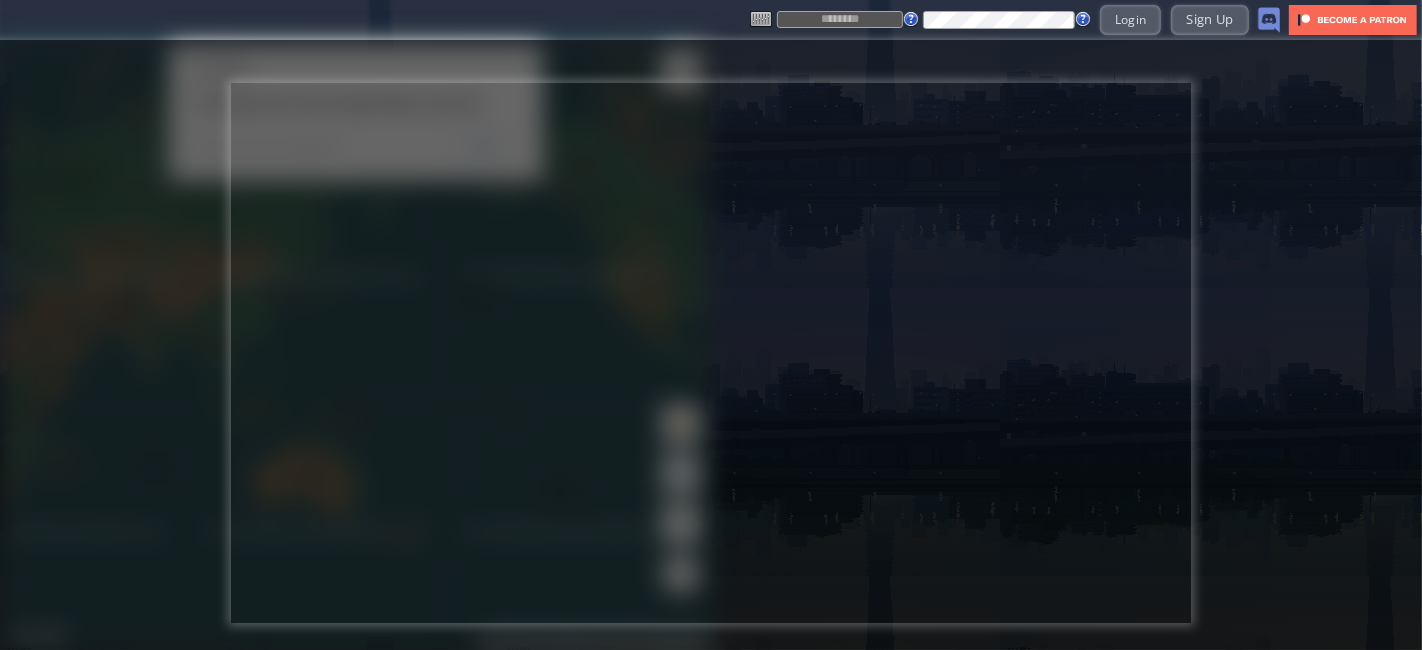 click at bounding box center [840, 19] 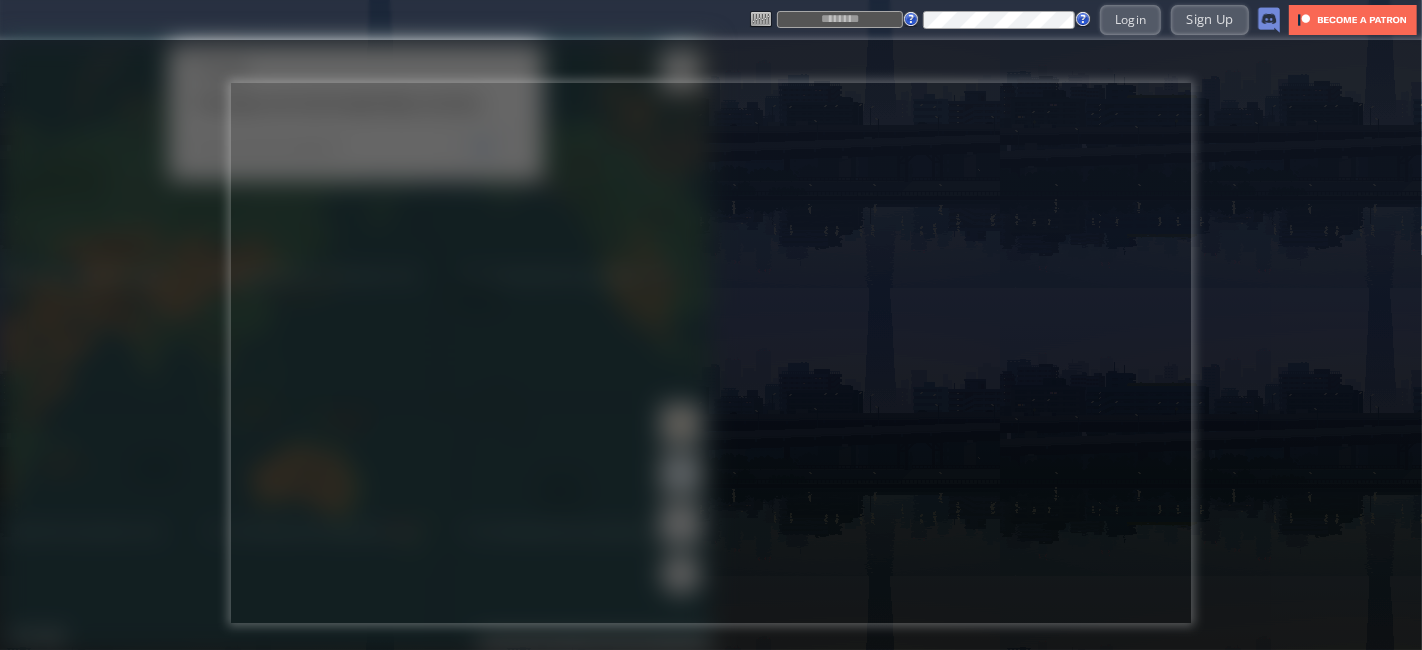 click at bounding box center [840, 19] 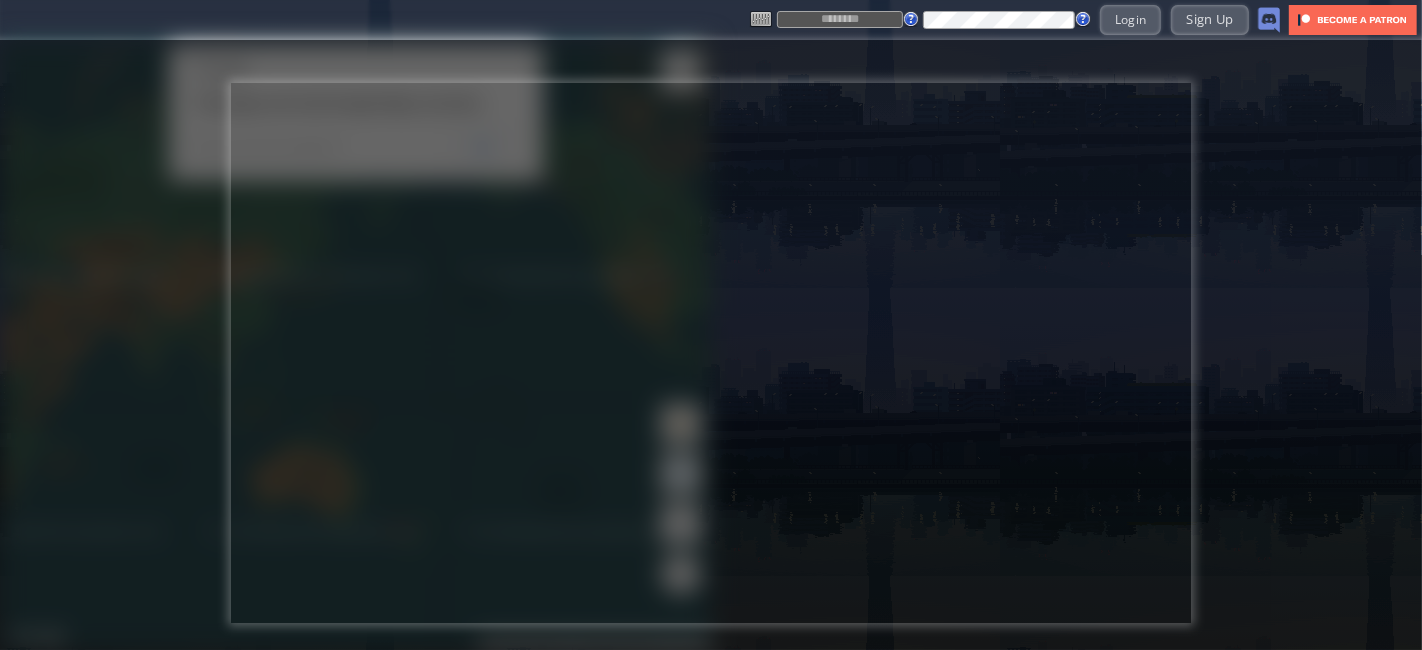 type on "******" 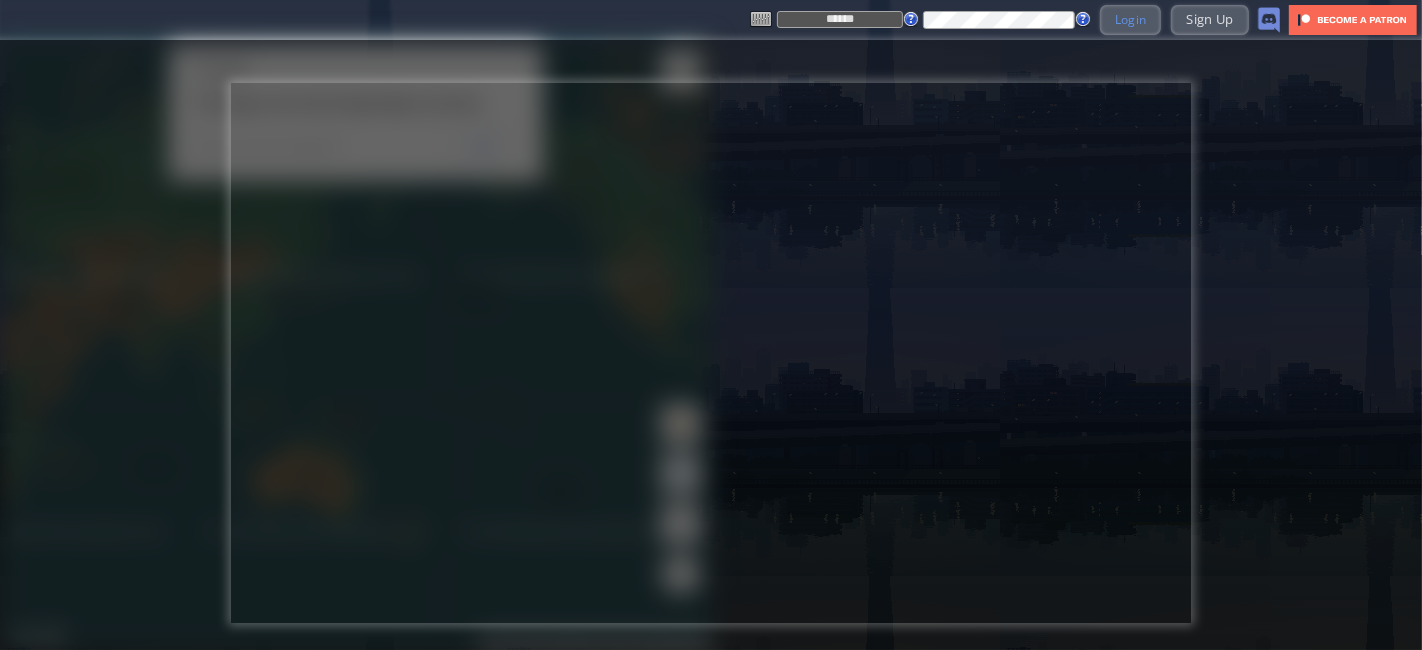 click on "Login" at bounding box center [1131, 19] 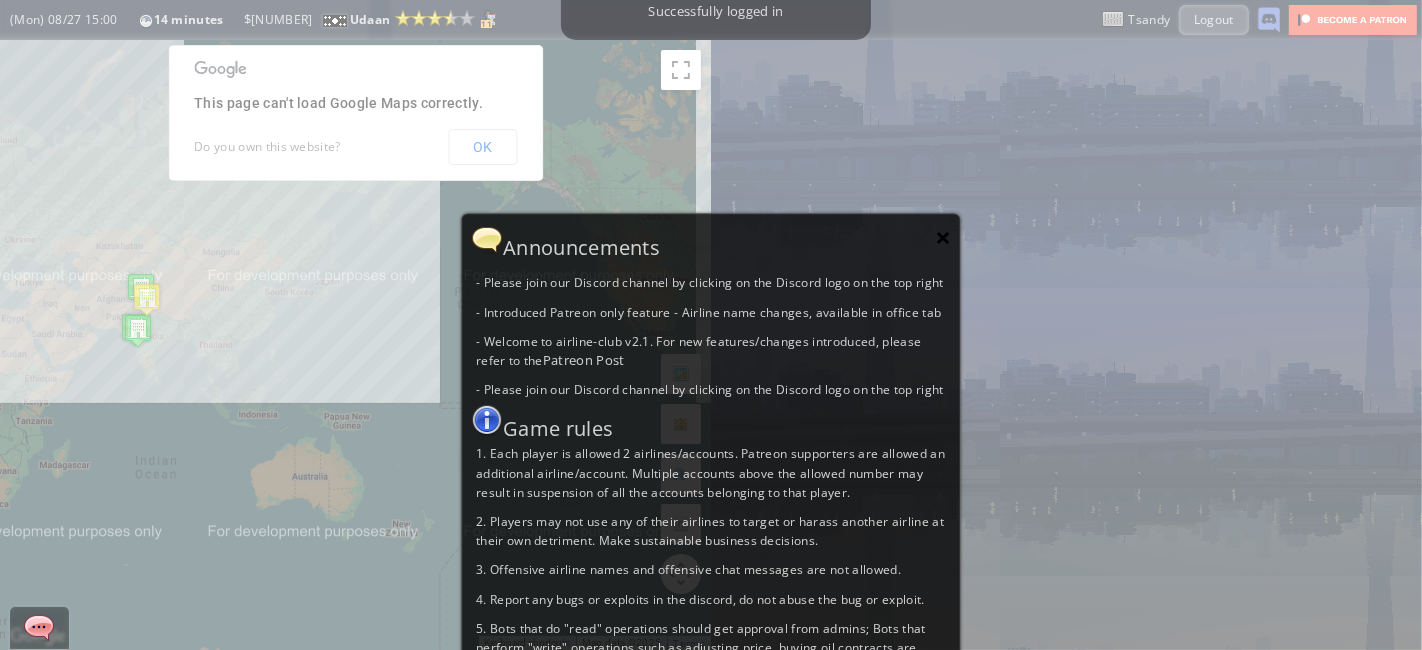 click on "×" at bounding box center (943, 237) 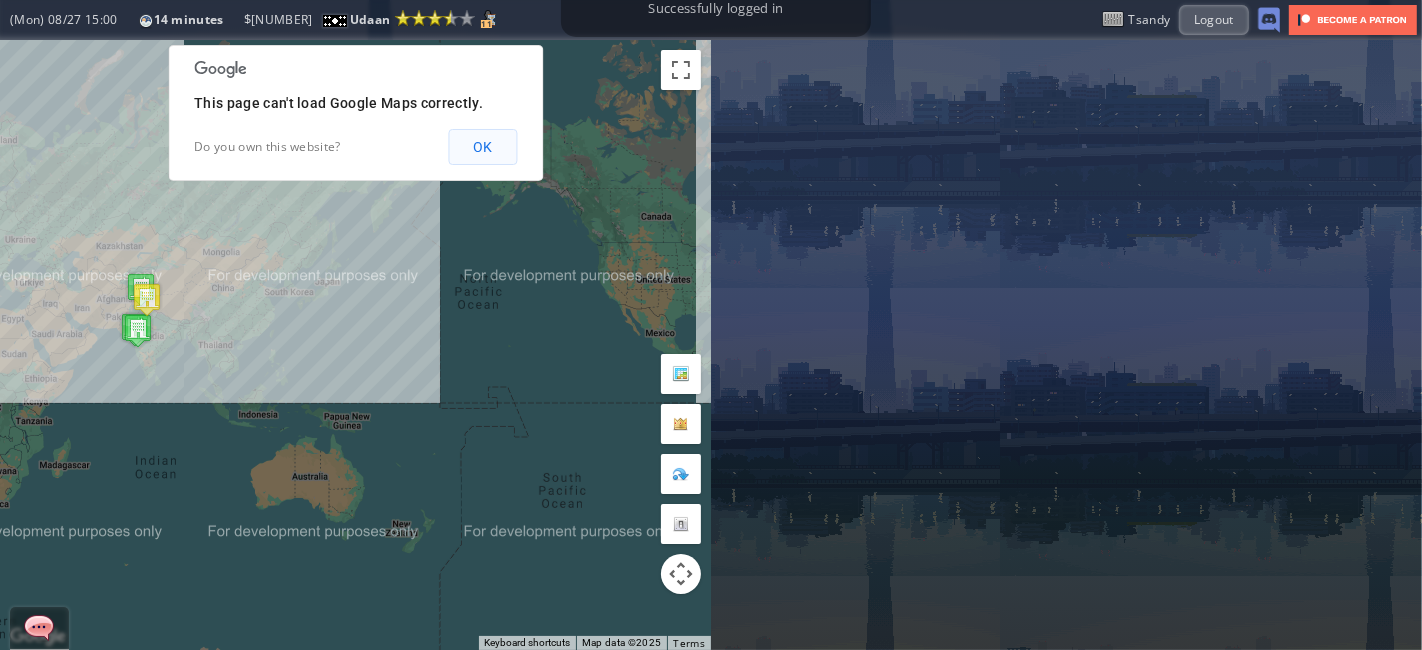 click on "OK" at bounding box center (482, 147) 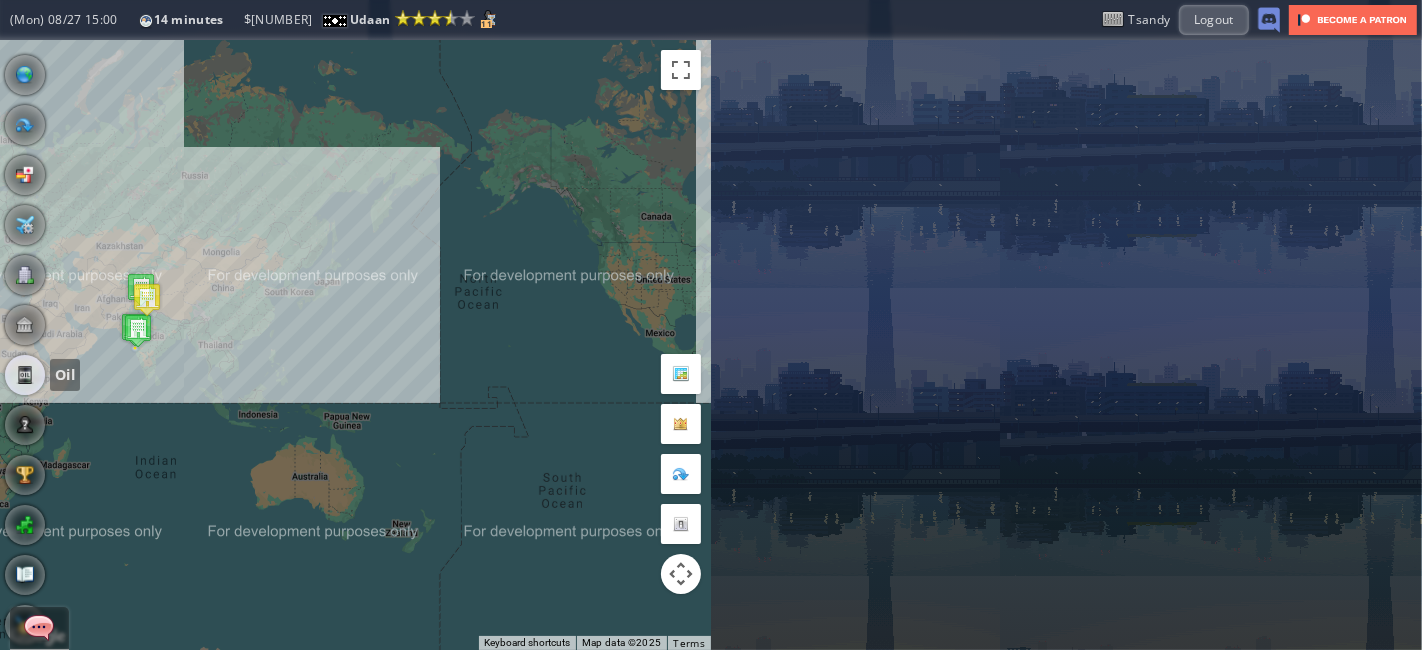 click at bounding box center (25, 375) 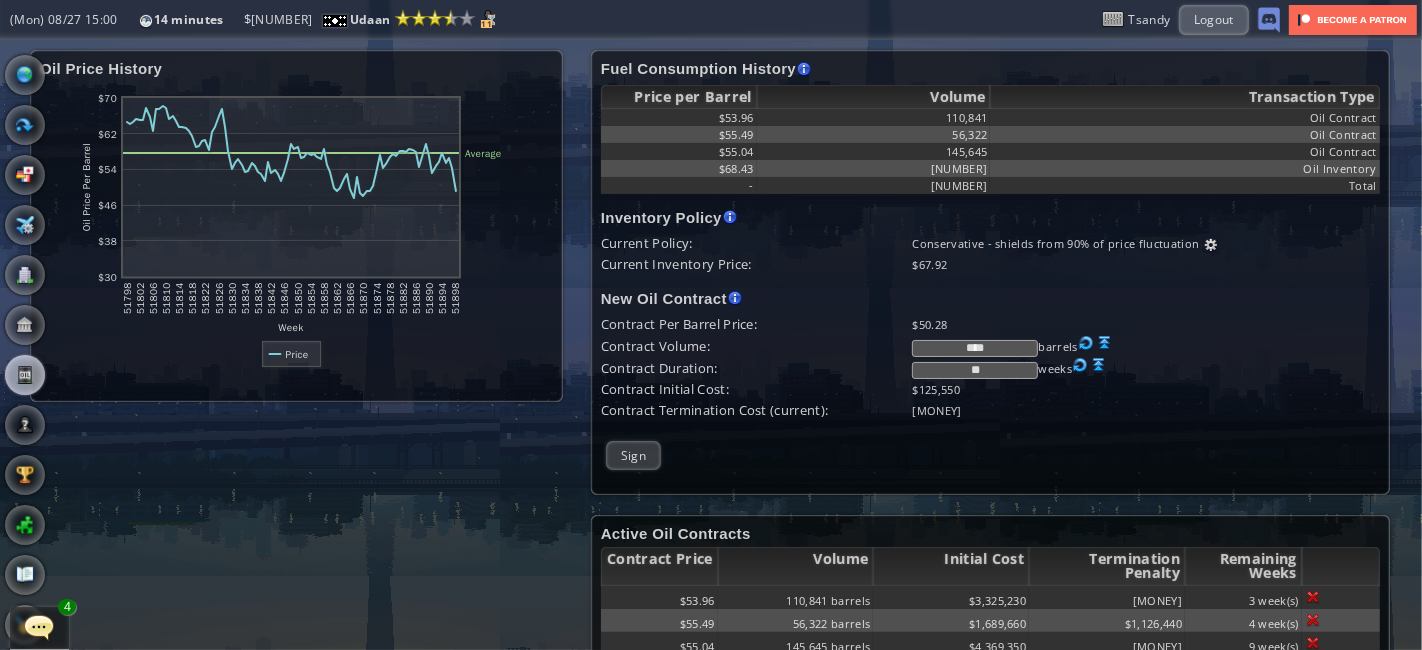 scroll, scrollTop: 34, scrollLeft: 0, axis: vertical 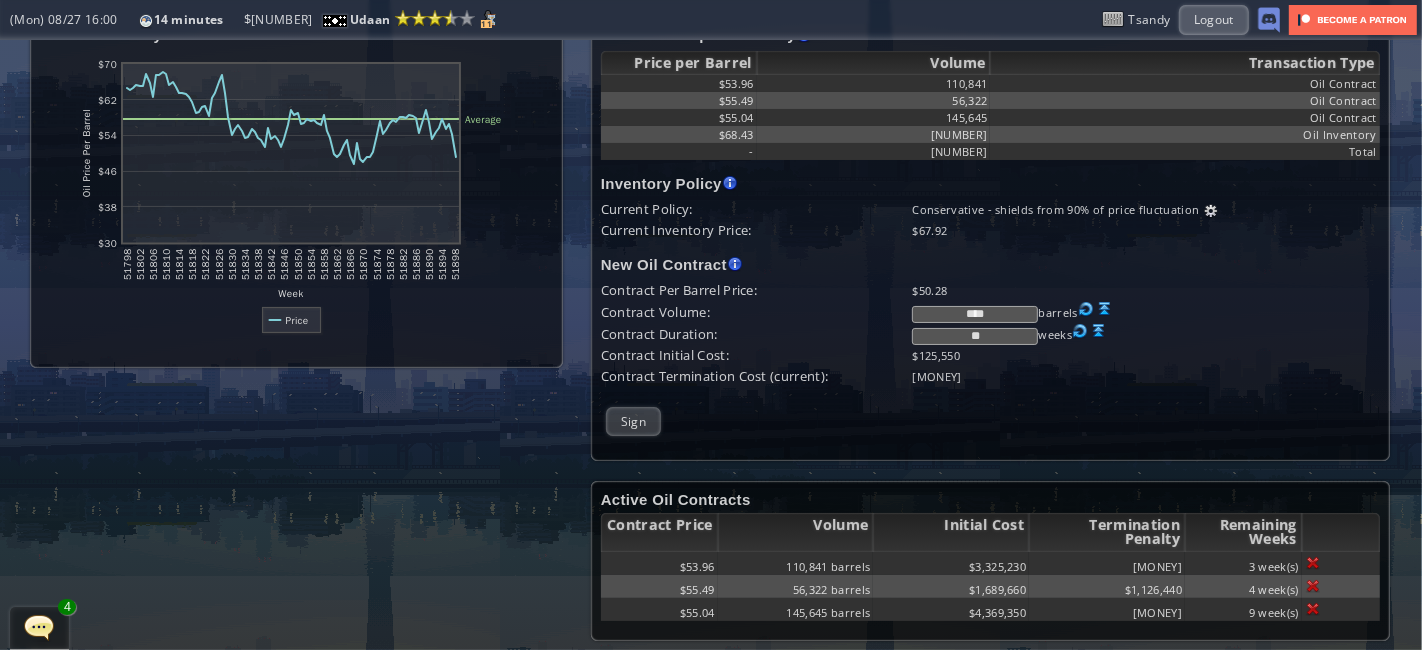 click on "**" at bounding box center (975, 336) 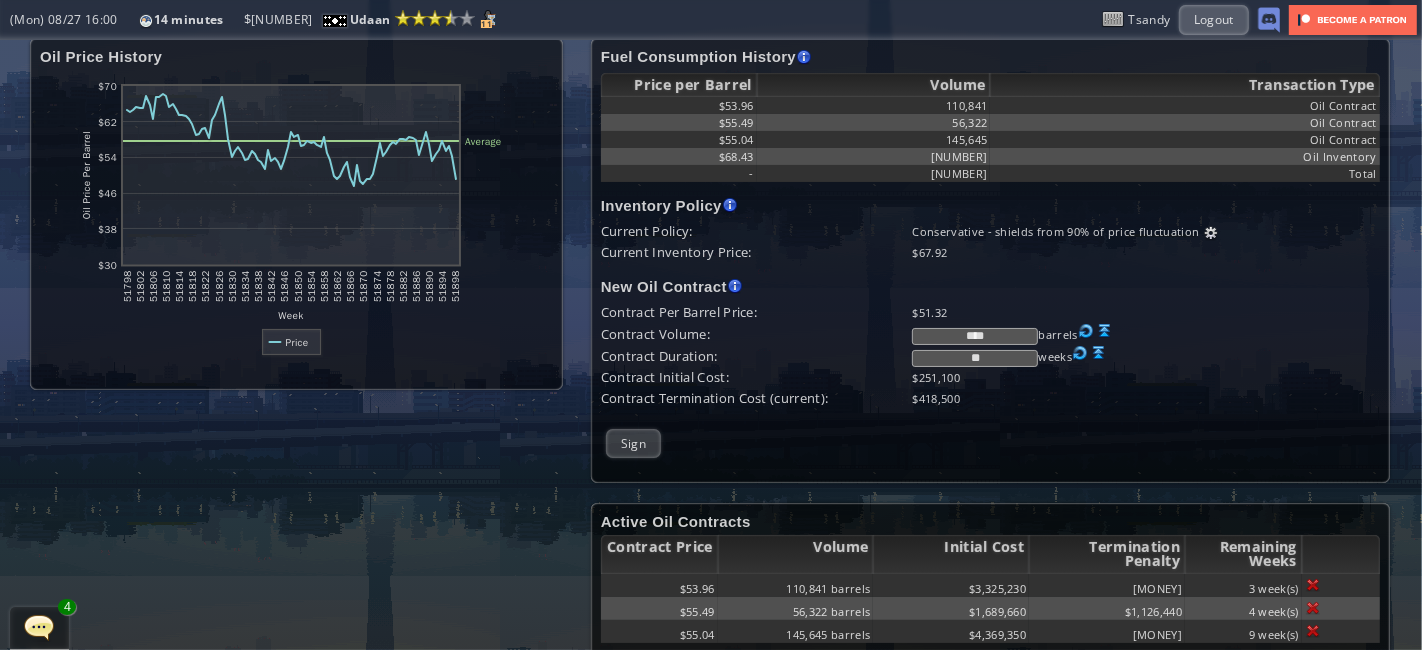 scroll, scrollTop: 34, scrollLeft: 0, axis: vertical 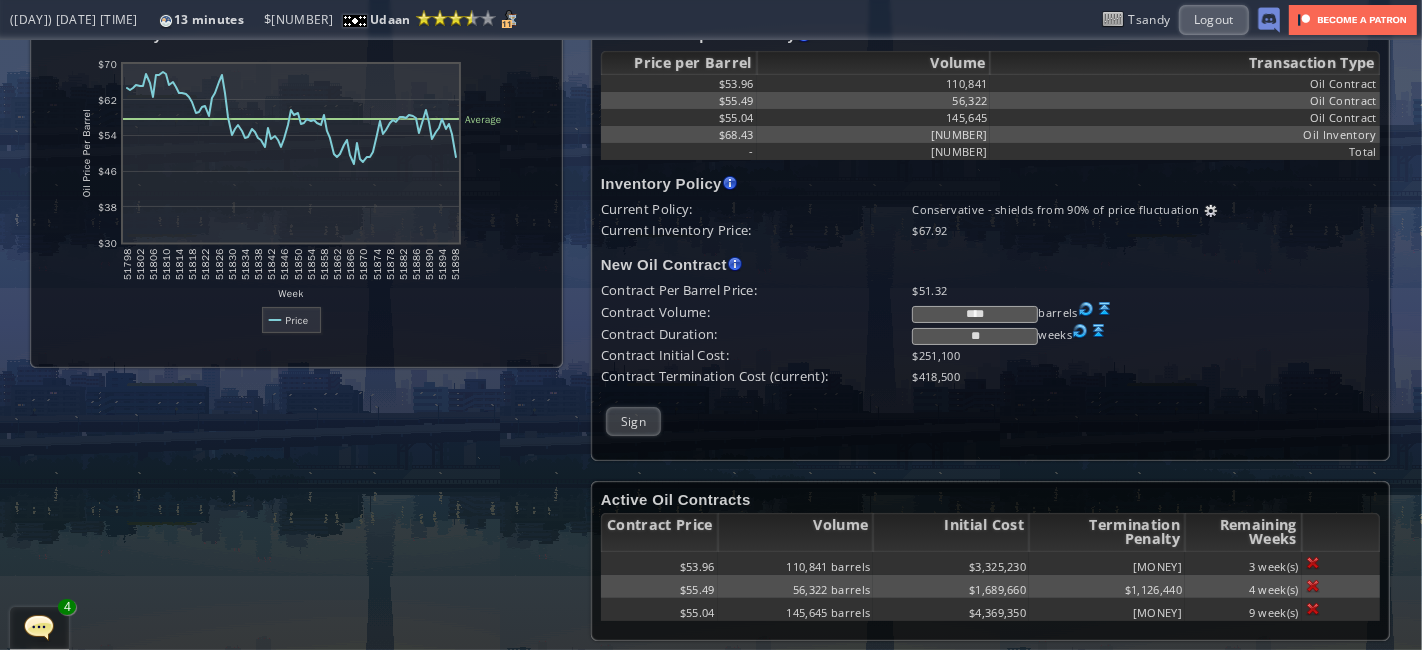 type on "**" 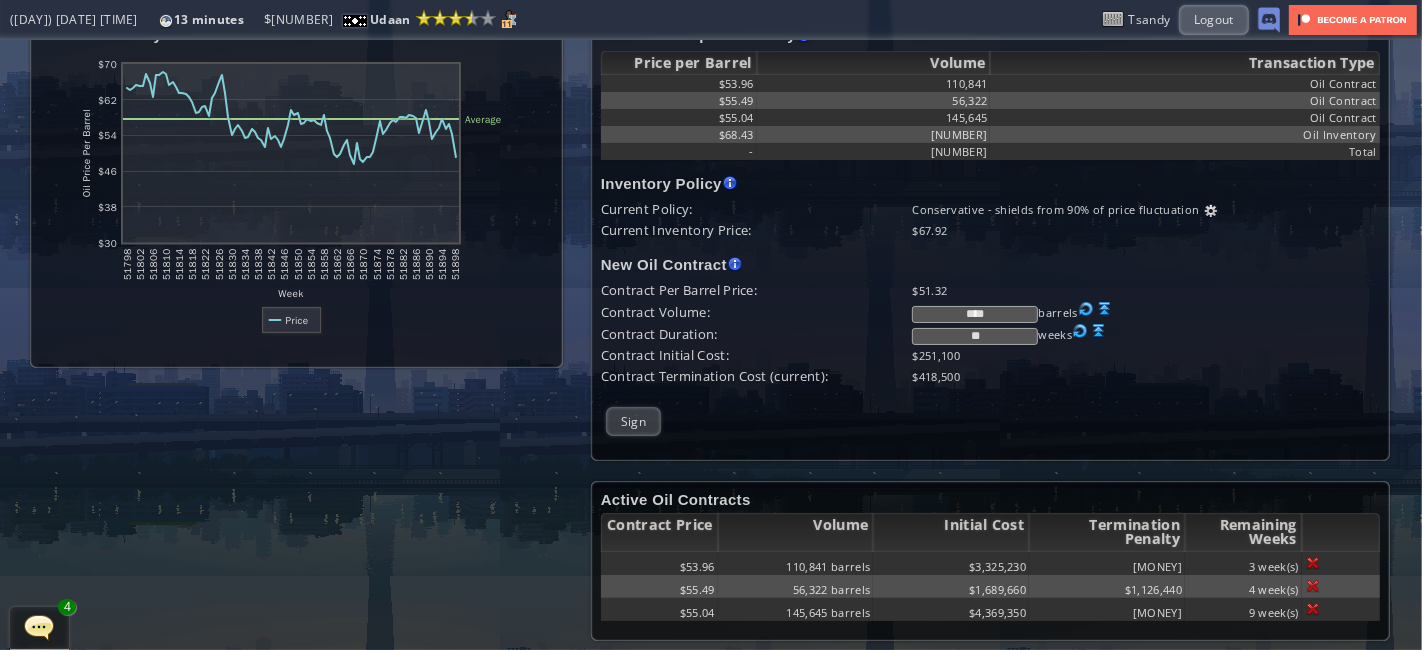 click at bounding box center [39, 627] 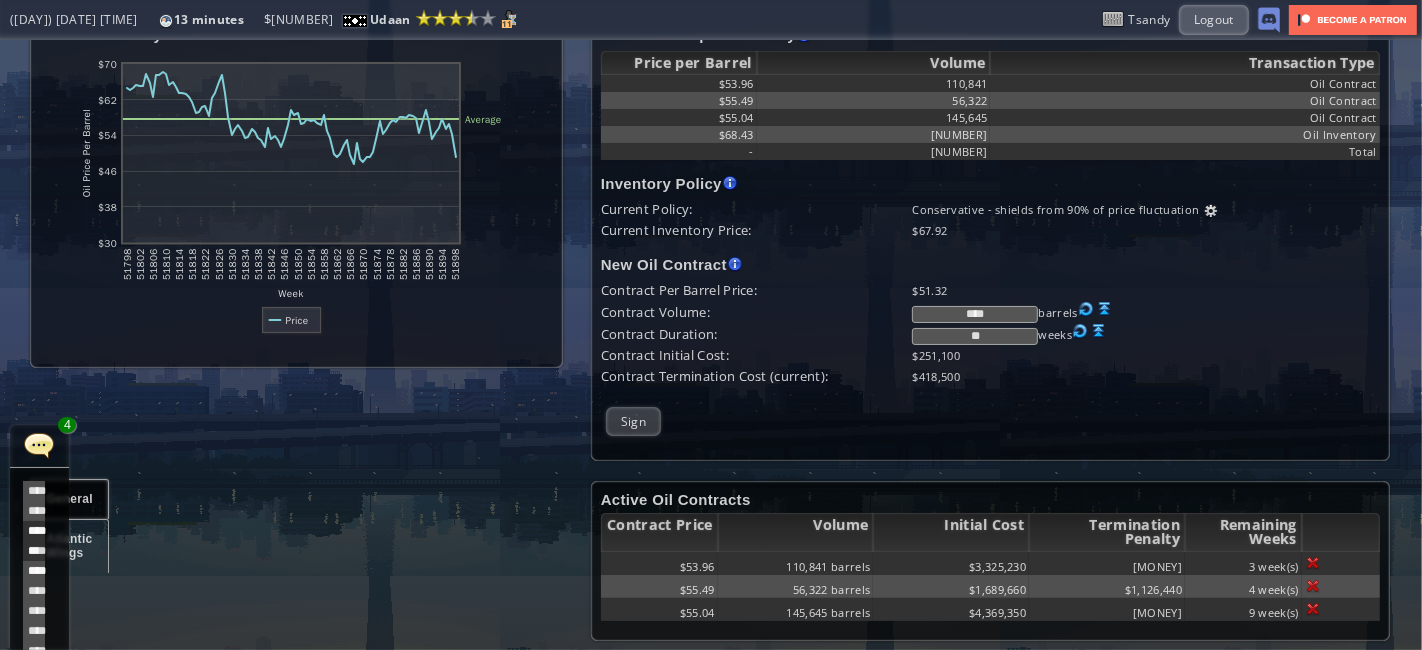 scroll, scrollTop: 517, scrollLeft: 0, axis: vertical 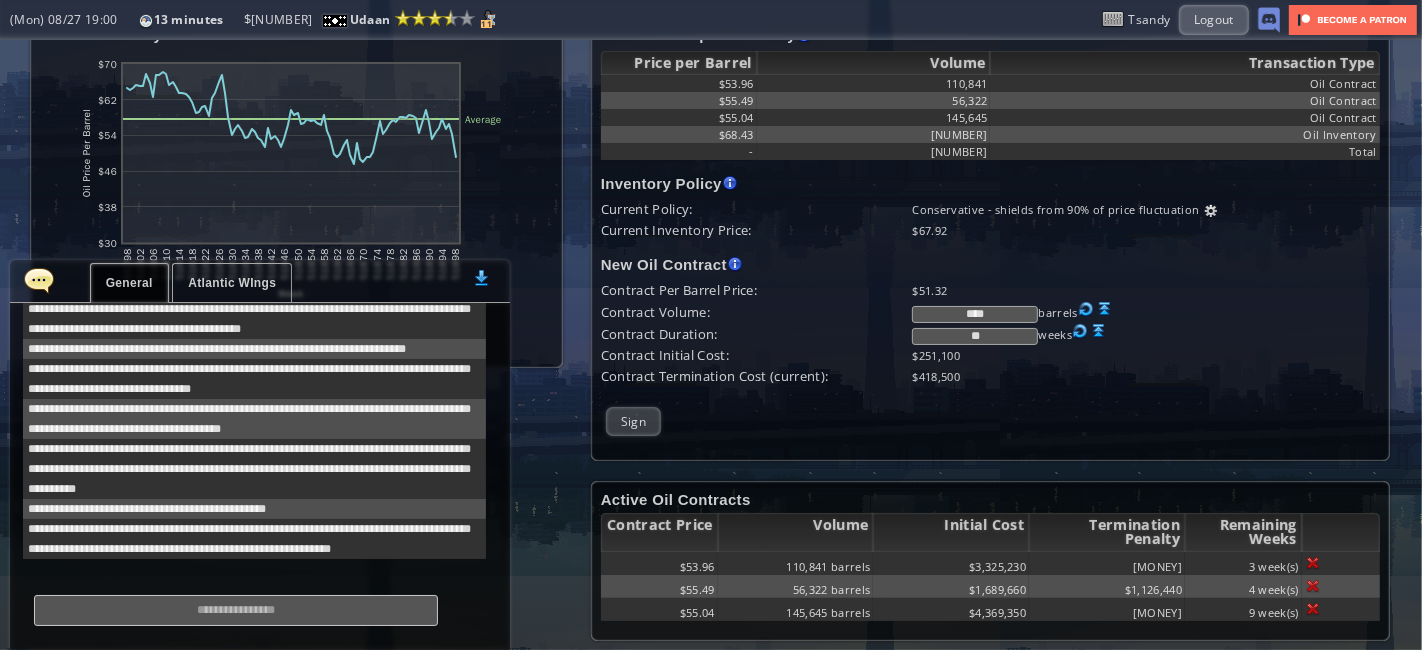 click at bounding box center (39, 280) 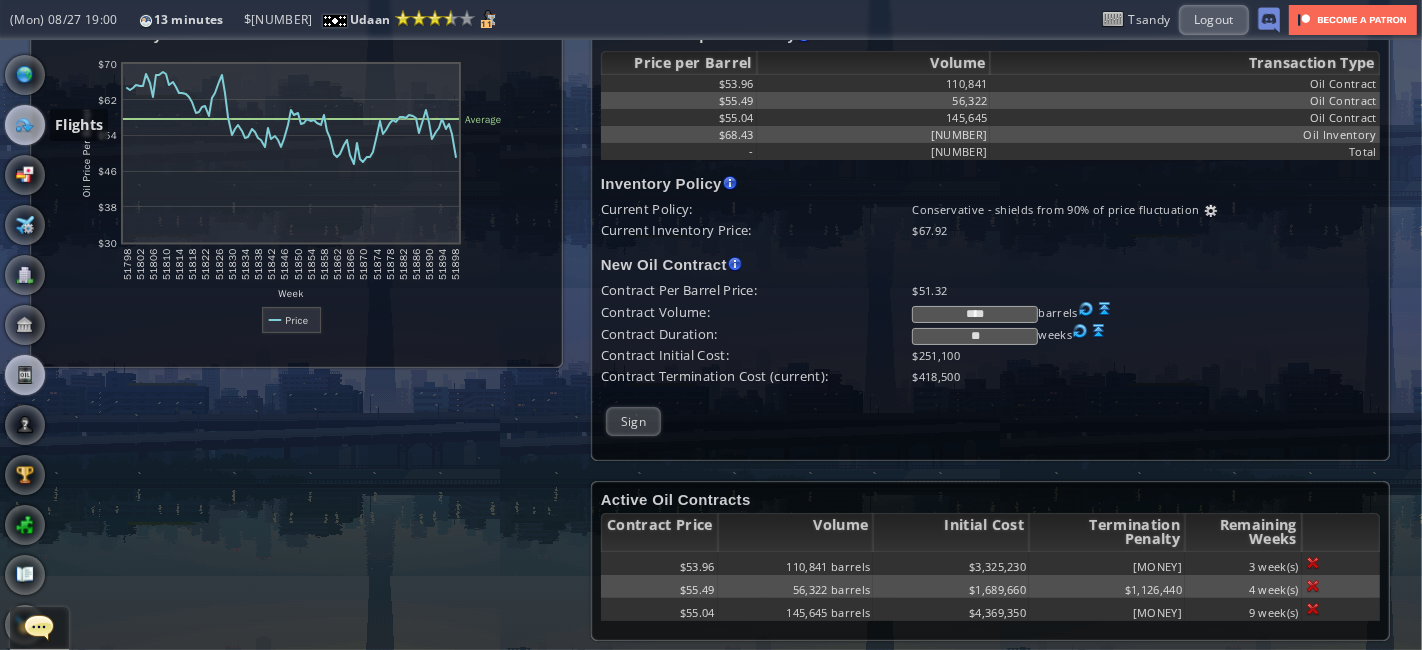 click at bounding box center [25, 125] 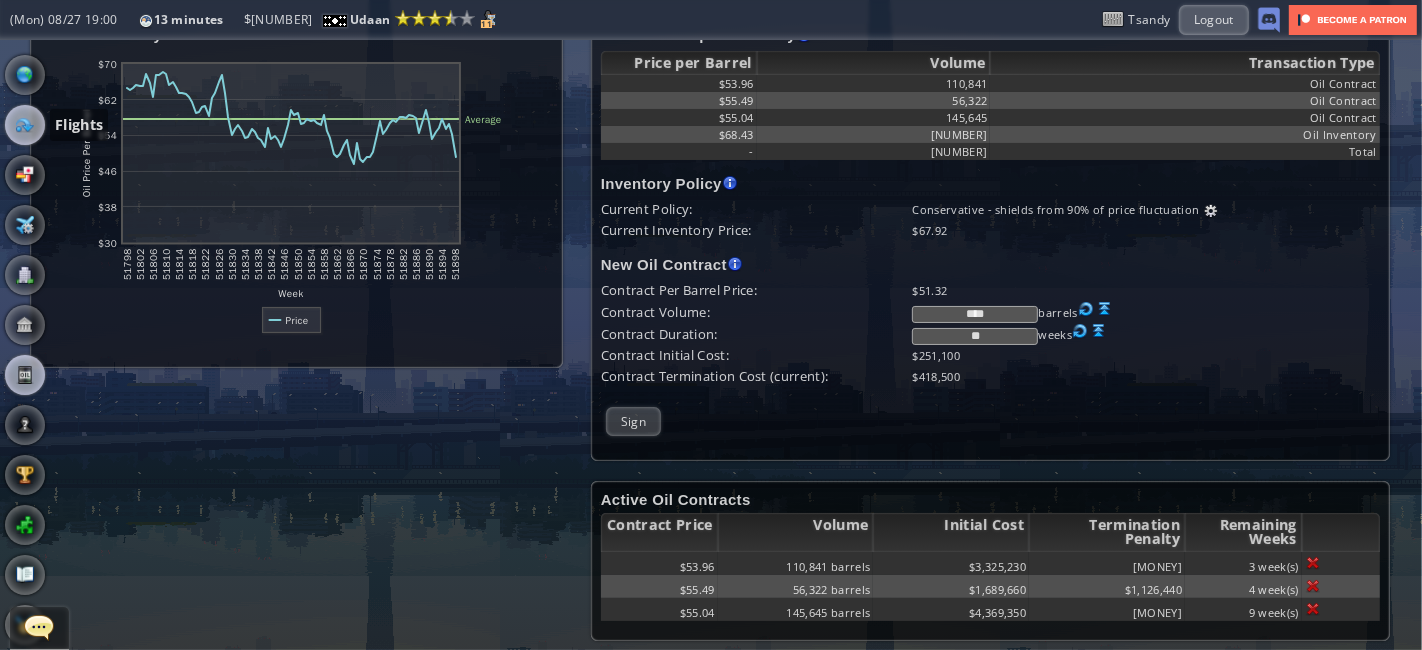 scroll, scrollTop: 0, scrollLeft: 0, axis: both 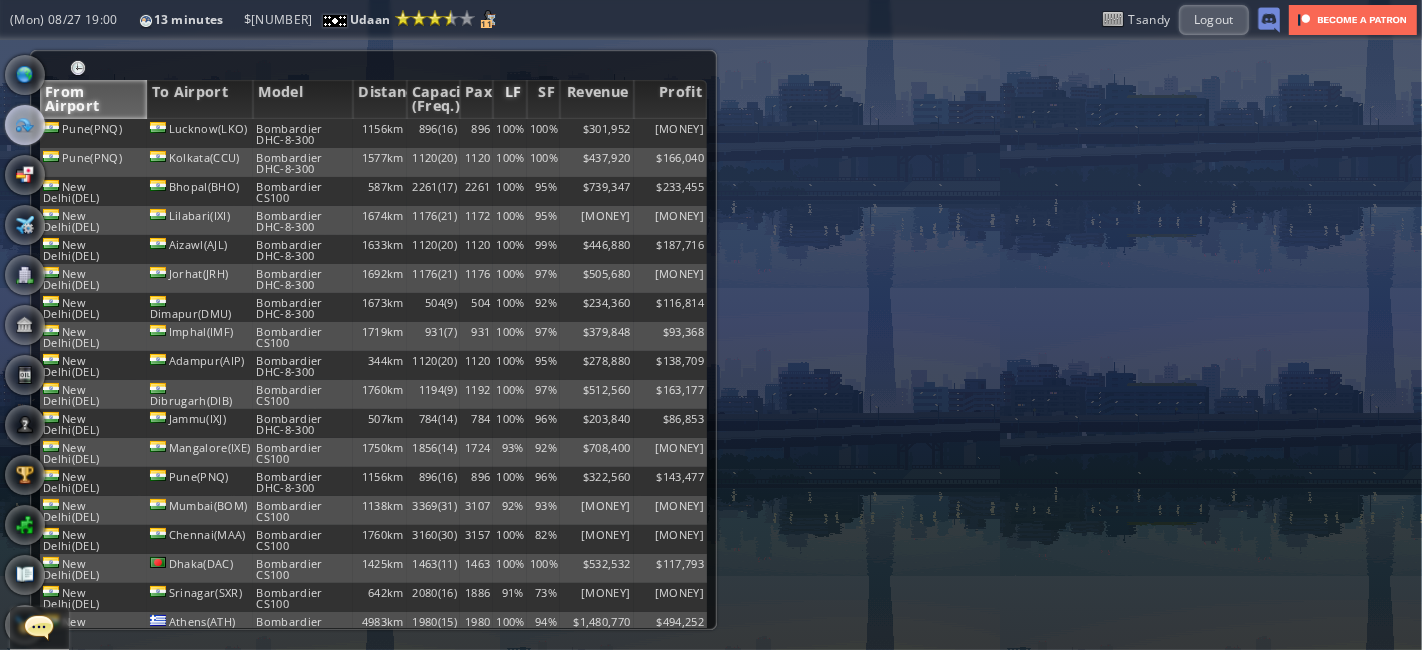 click on "LF" at bounding box center [509, 99] 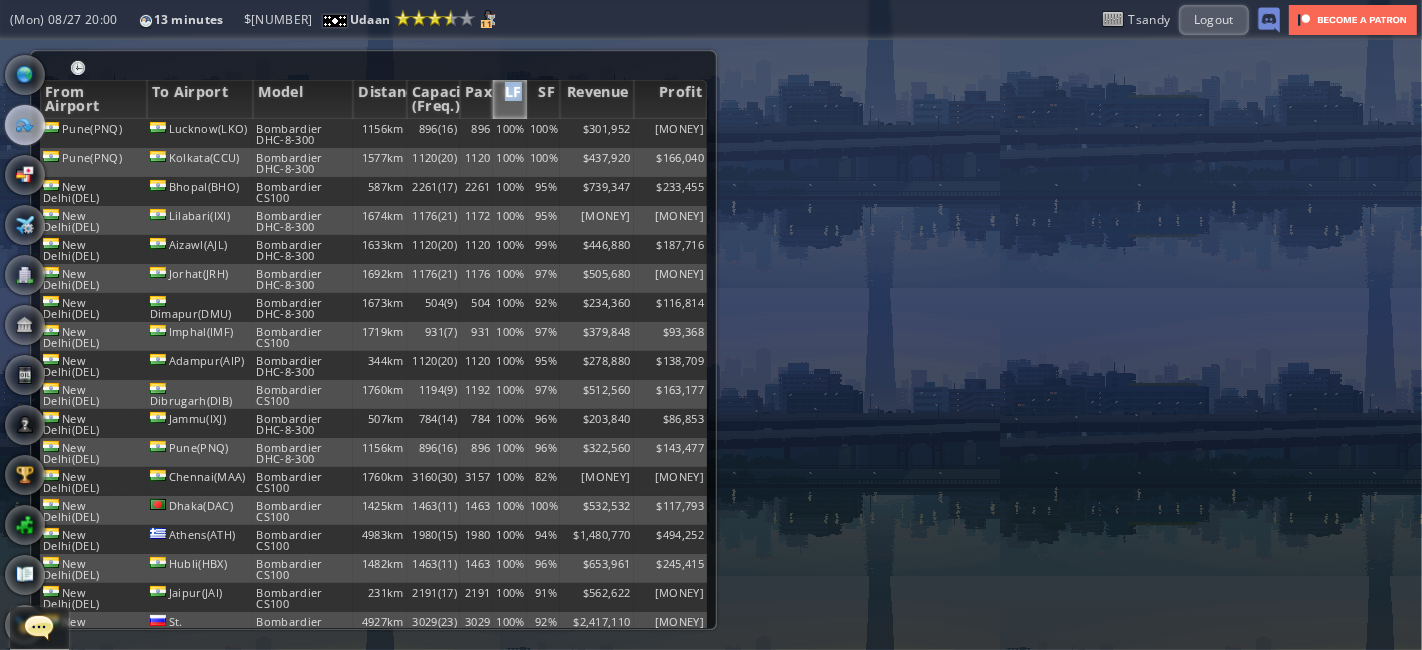 click on "LF" at bounding box center [509, 99] 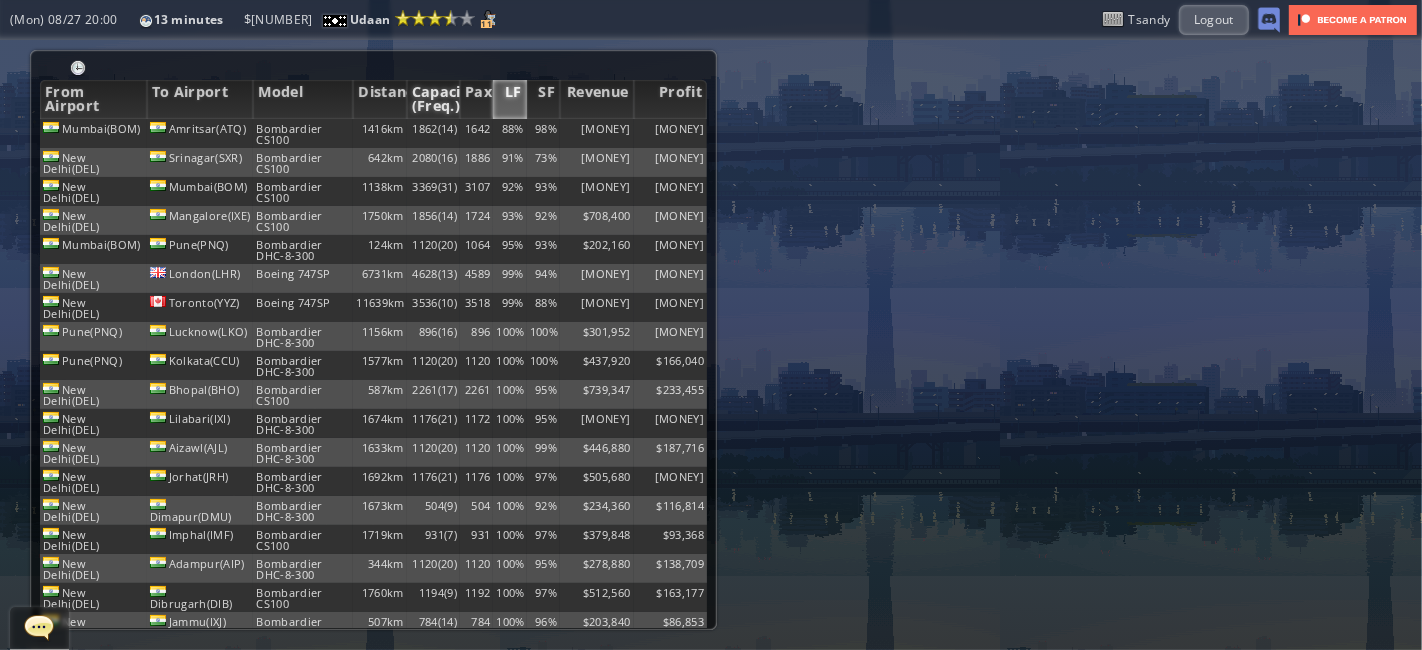 click on "Capacity (Freq.)" at bounding box center (433, 99) 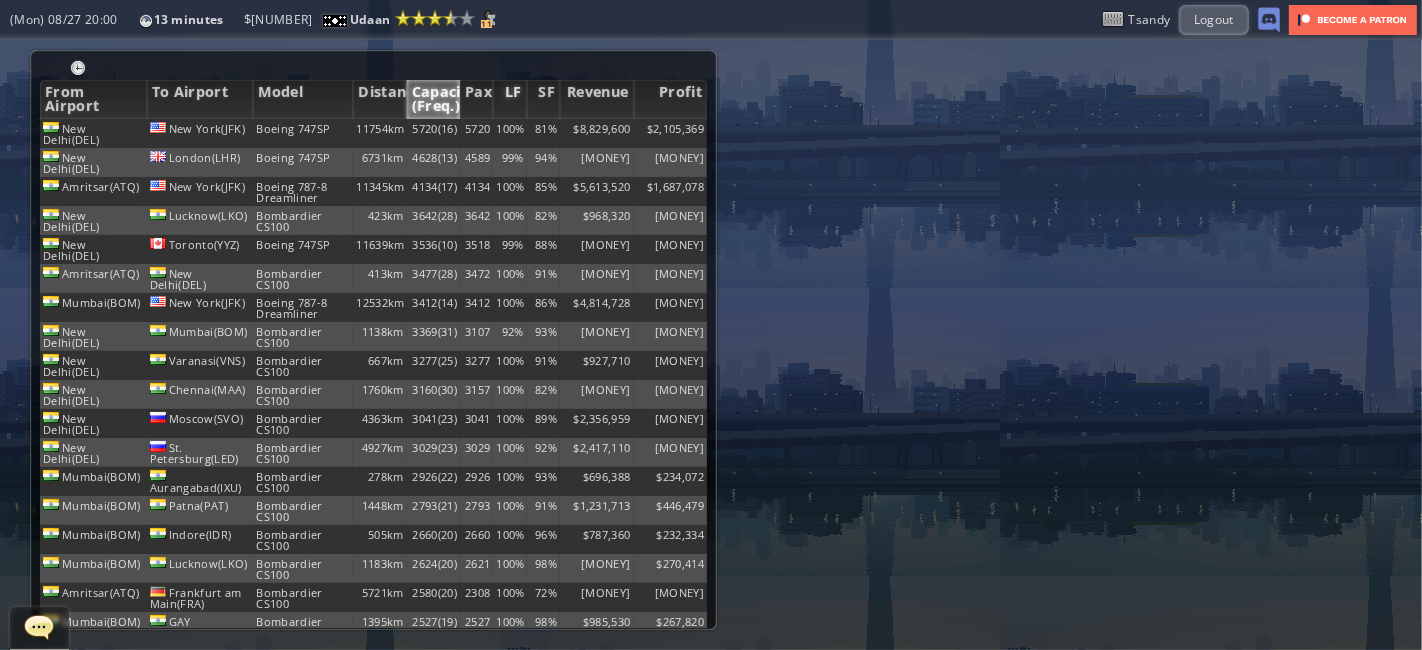 click on "LF" at bounding box center (509, 99) 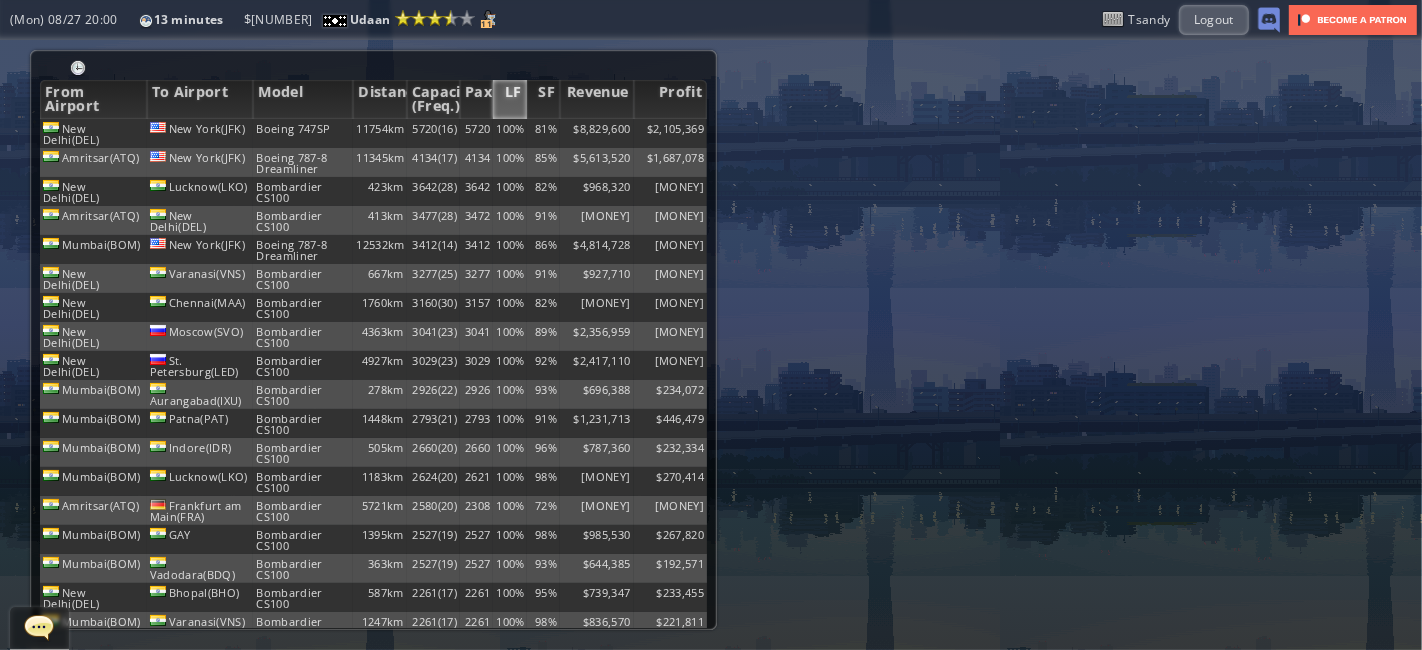 click on "LF" at bounding box center (509, 99) 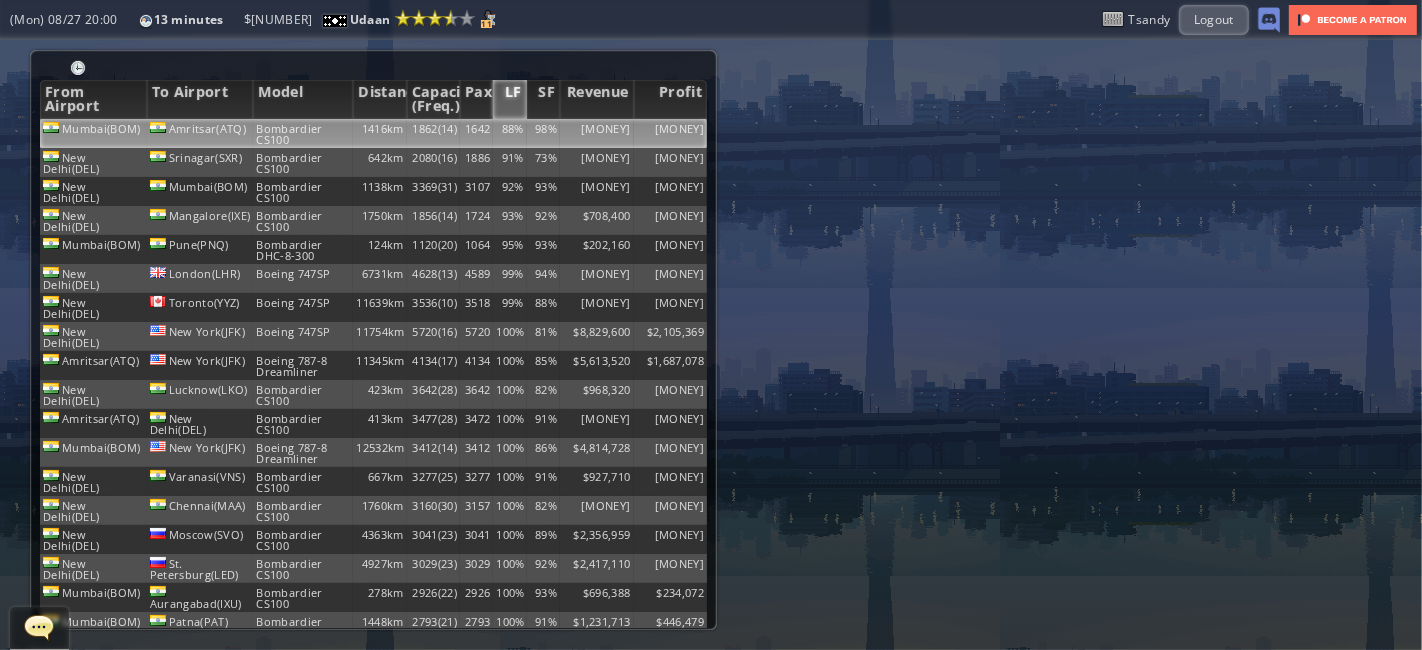 click on "1862(14)" at bounding box center (433, 133) 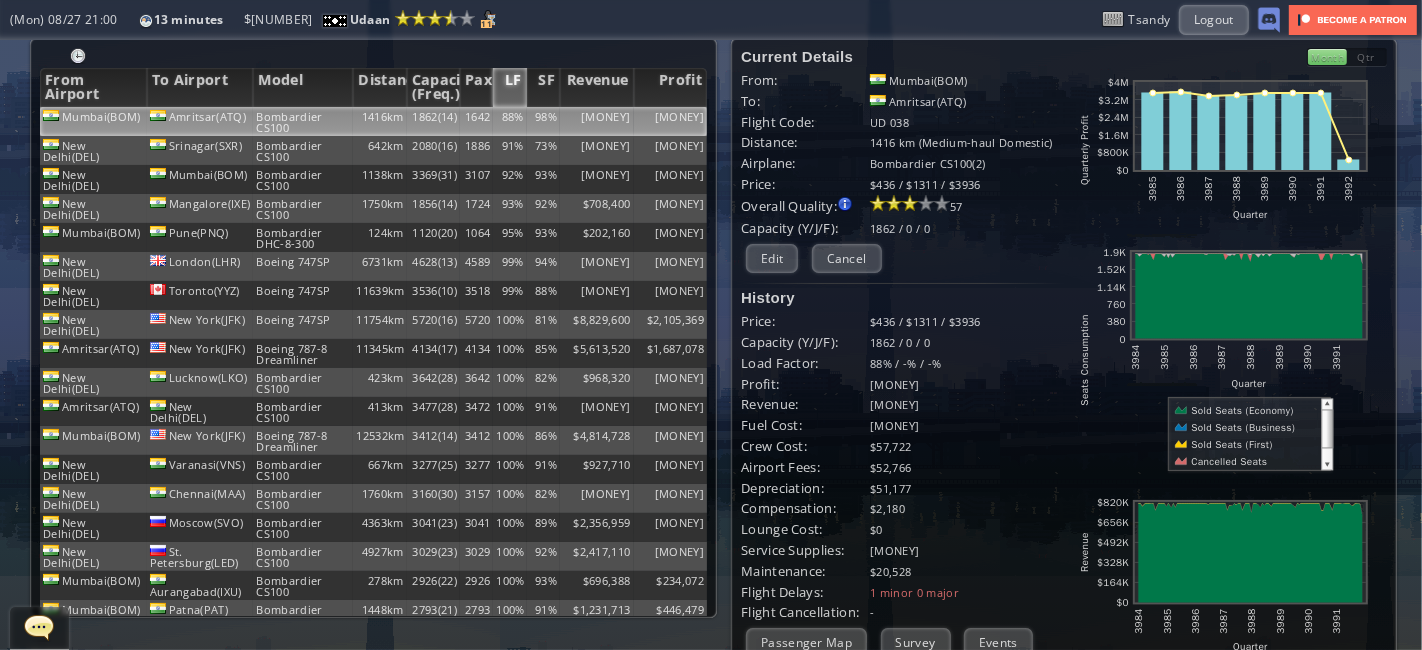 scroll, scrollTop: 0, scrollLeft: 0, axis: both 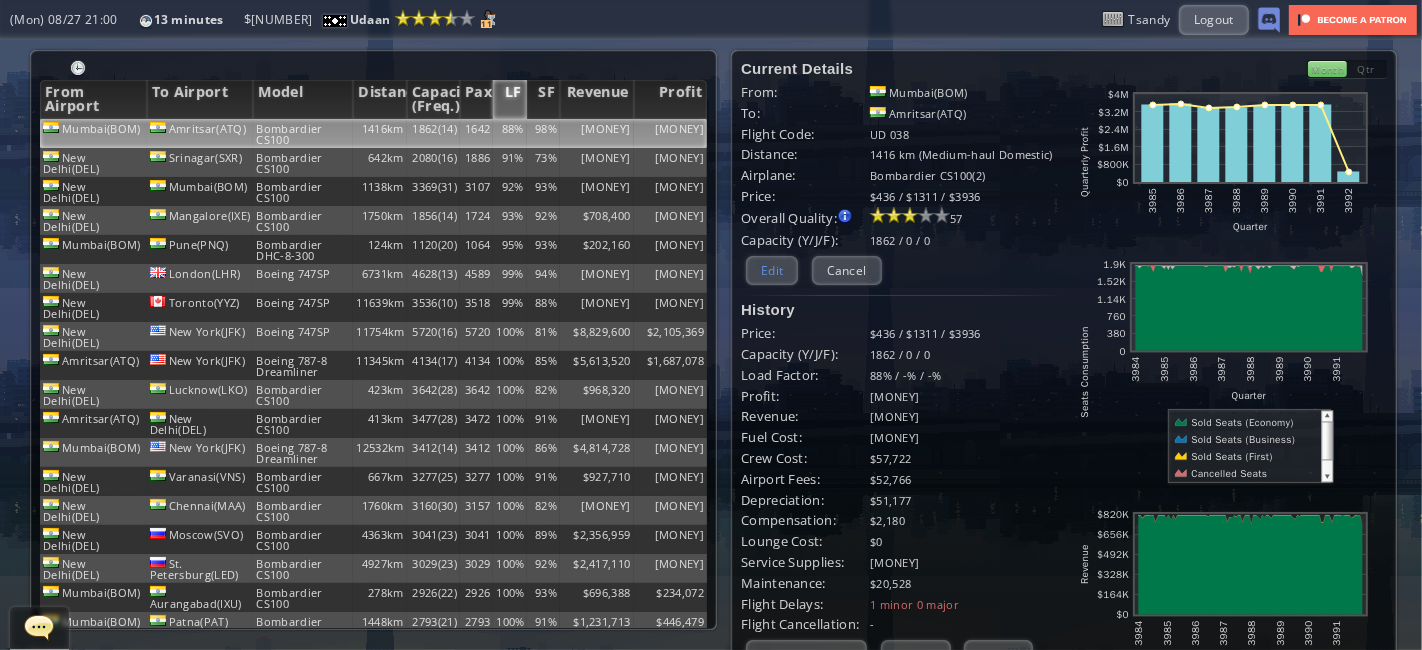 click on "Edit" at bounding box center [772, 270] 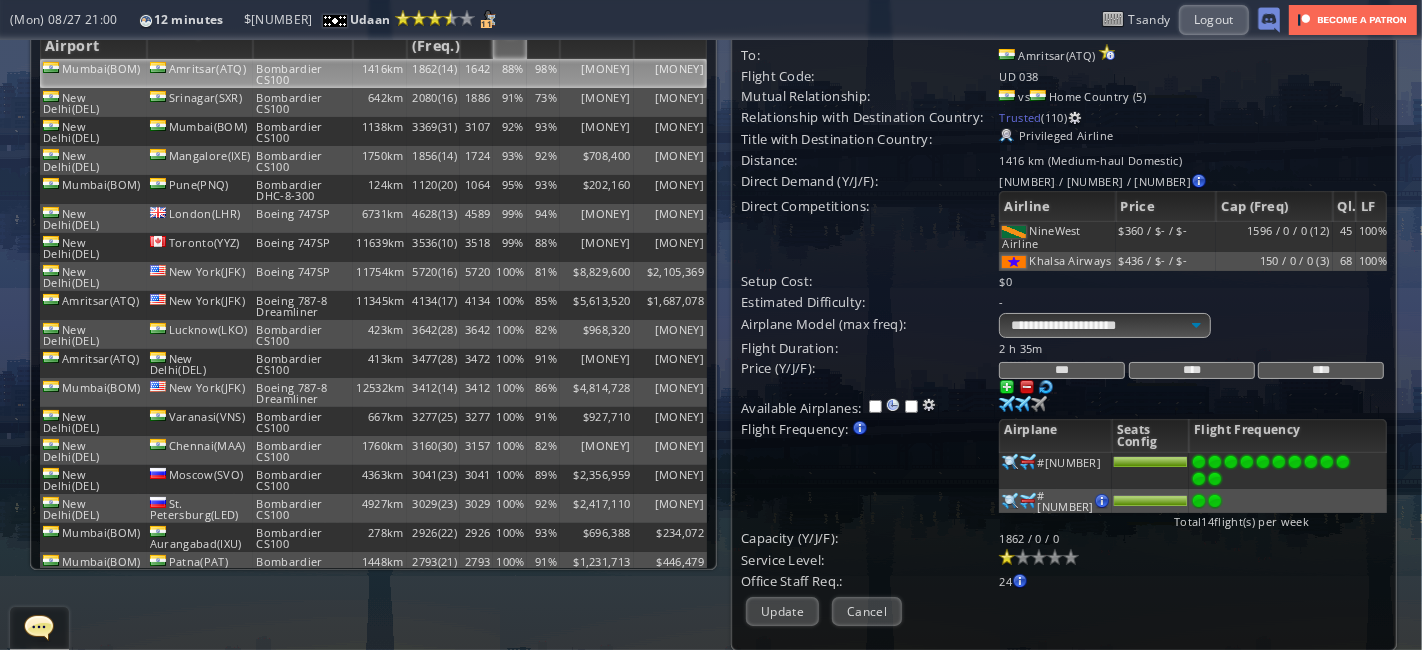 scroll, scrollTop: 75, scrollLeft: 0, axis: vertical 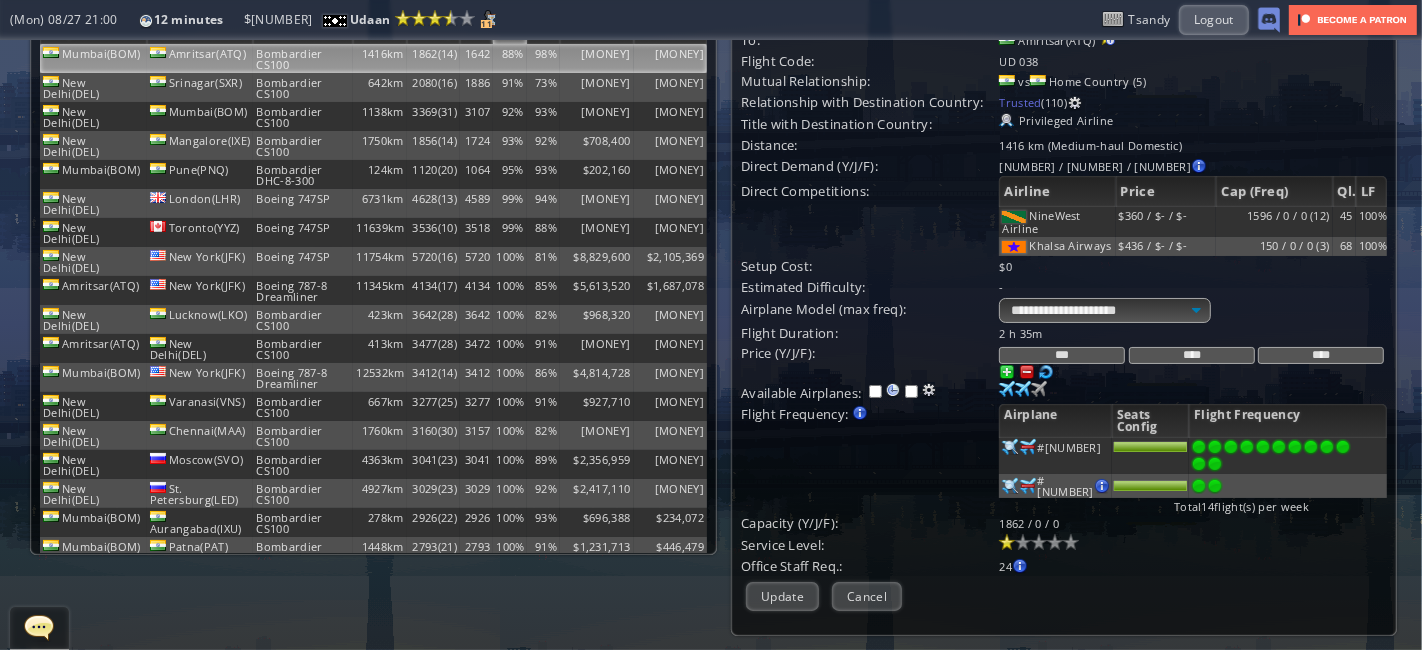 click at bounding box center (1046, 372) 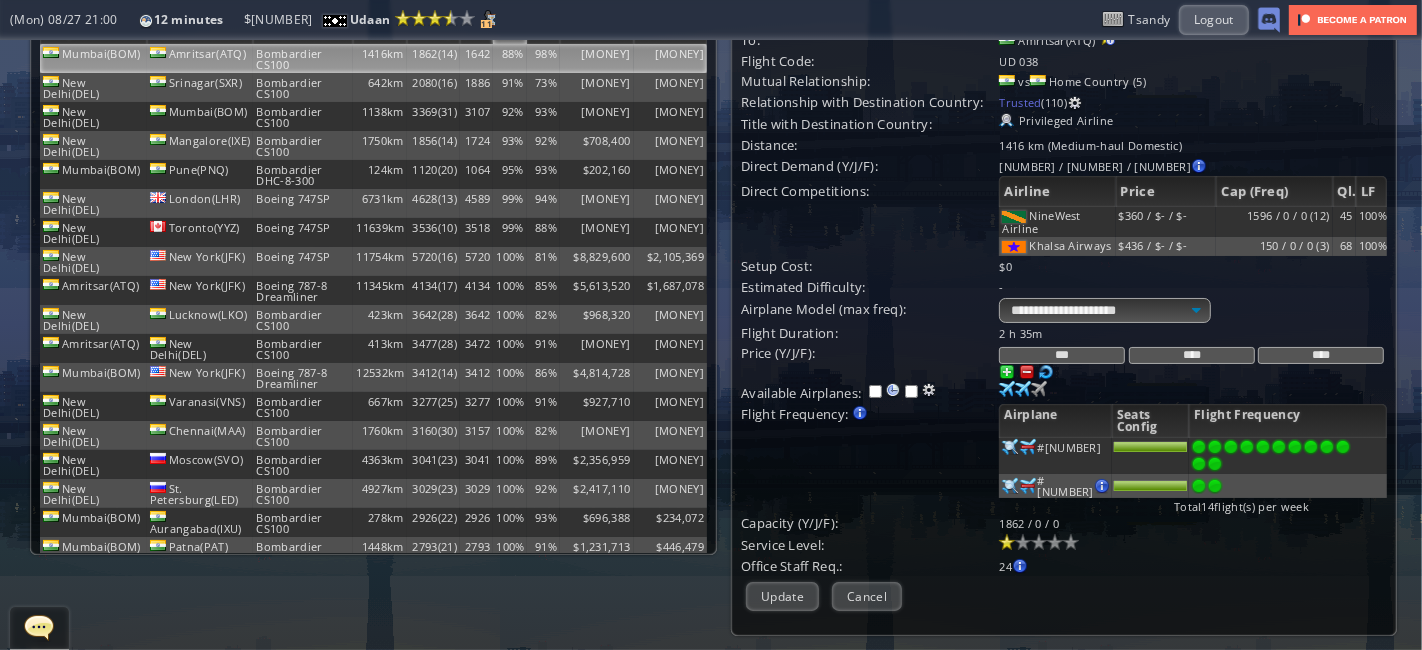 click on "****" at bounding box center [1192, 355] 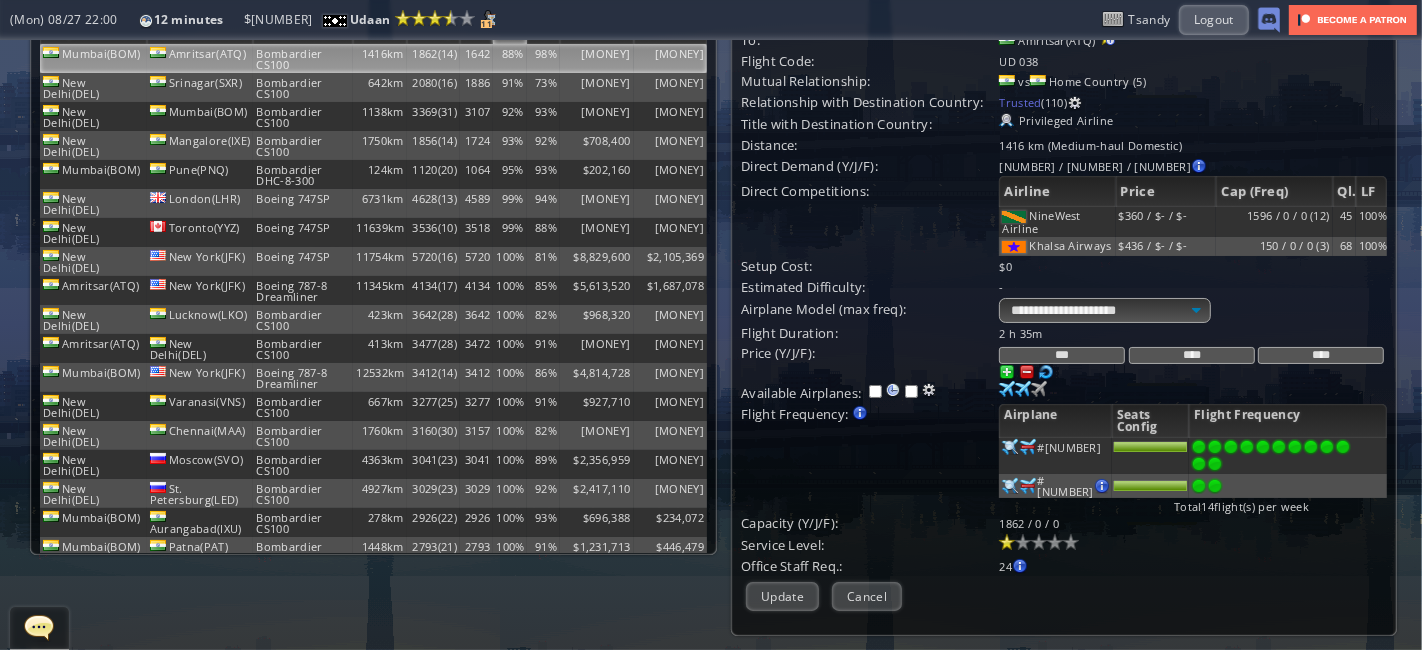 type on "****" 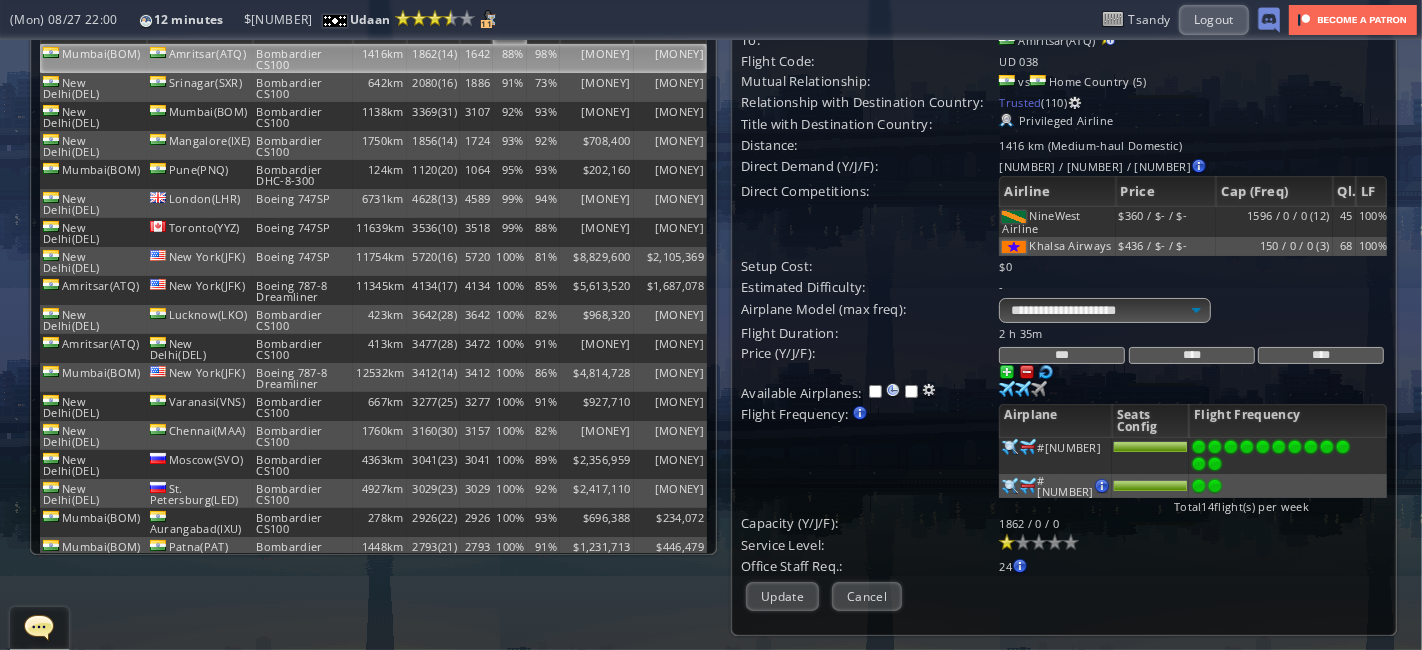 click at bounding box center (1010, 447) 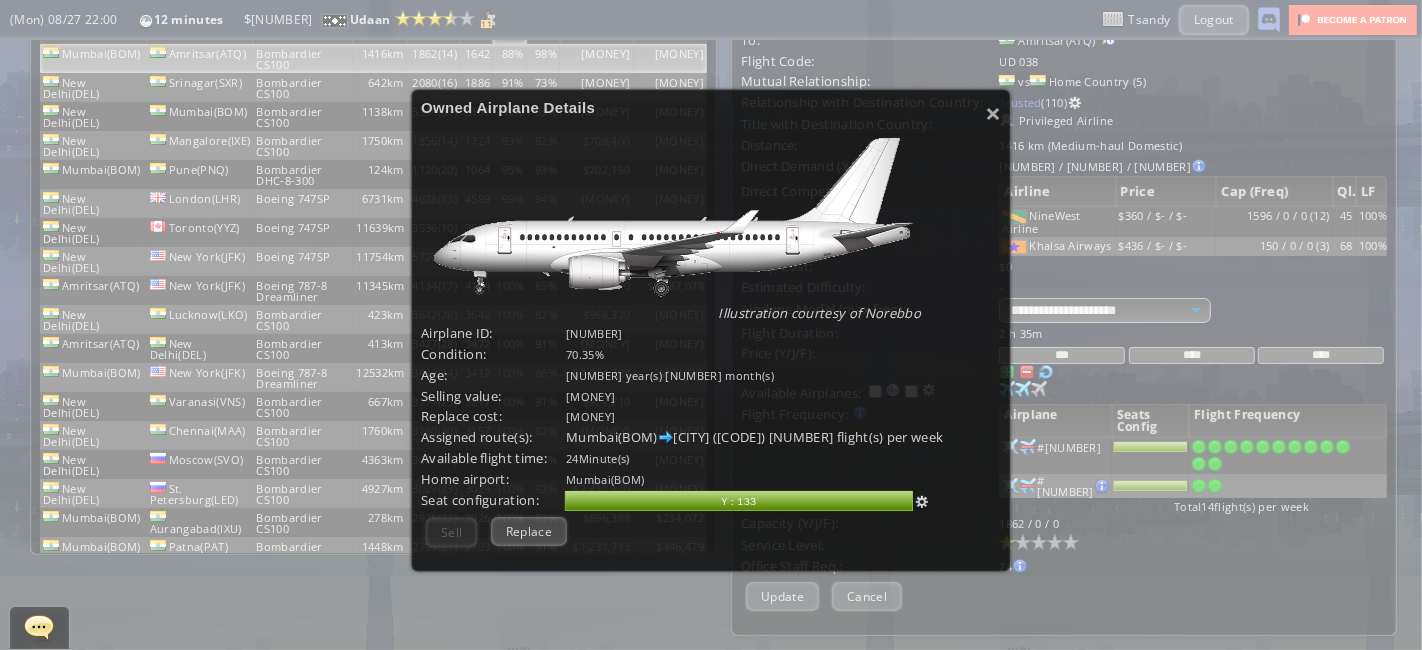scroll, scrollTop: 132, scrollLeft: 0, axis: vertical 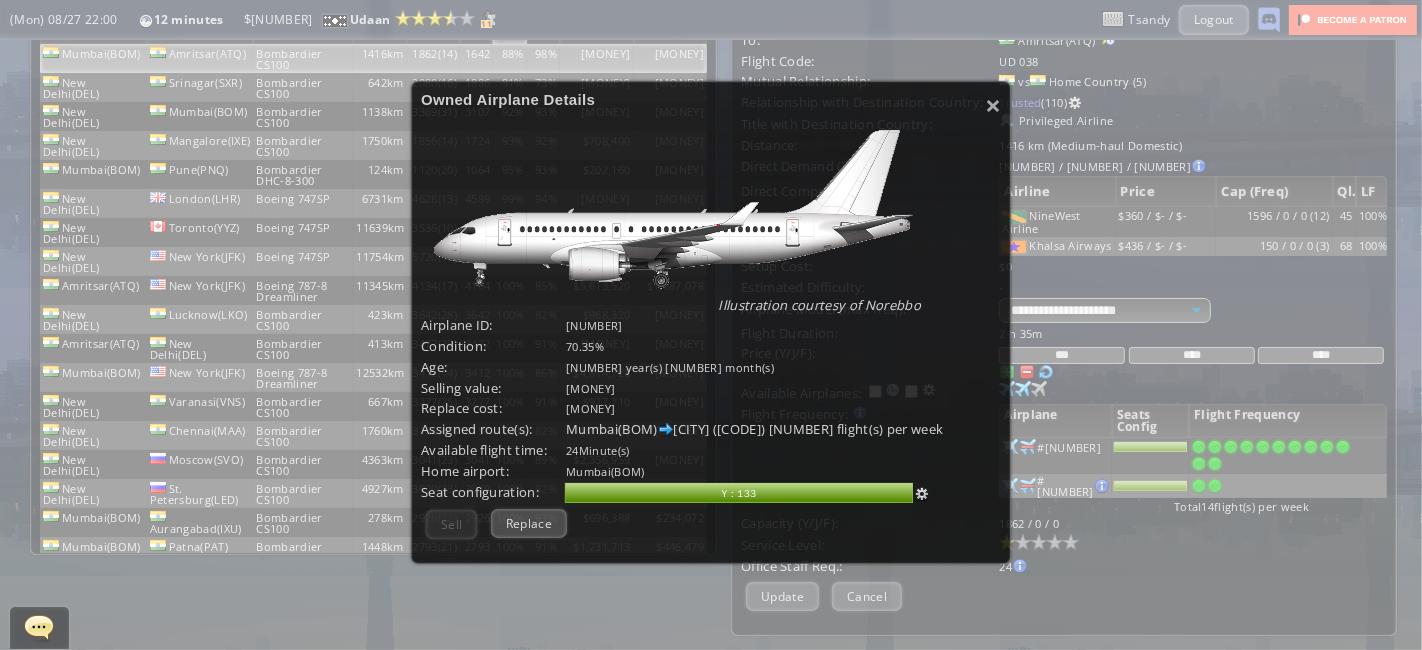 click at bounding box center [922, 494] 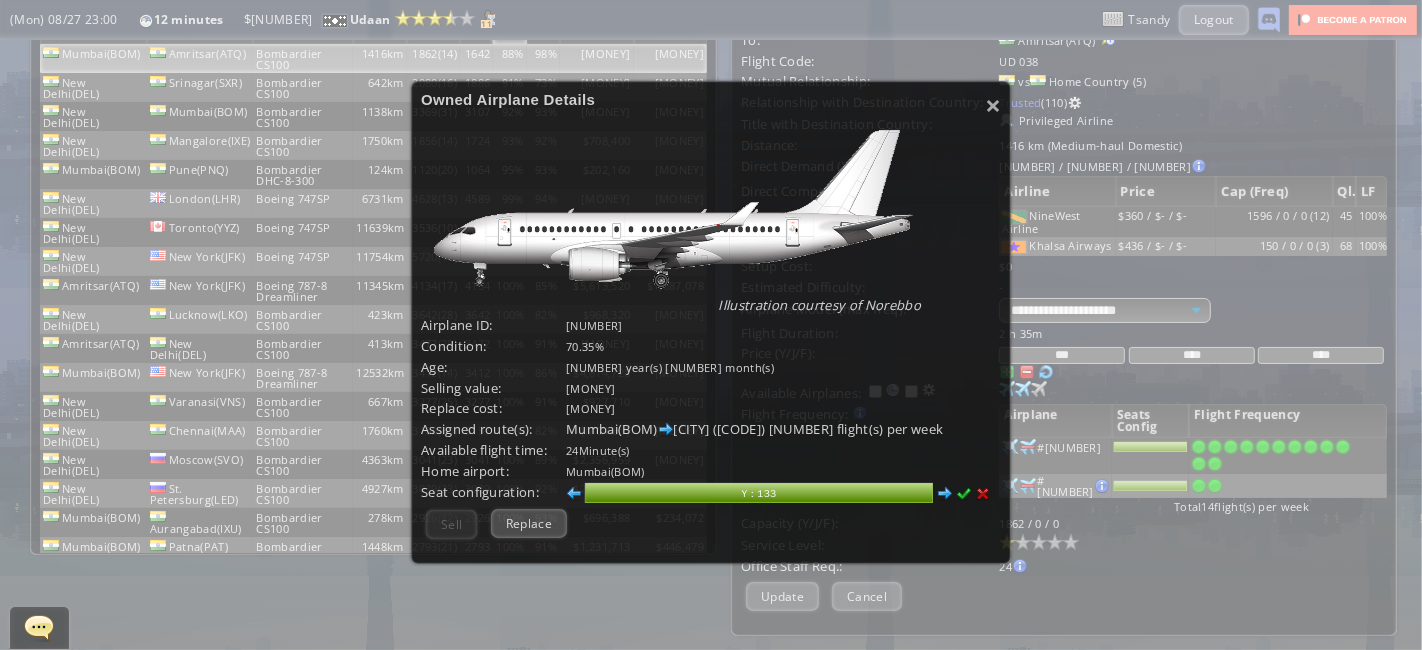 click at bounding box center [945, 494] 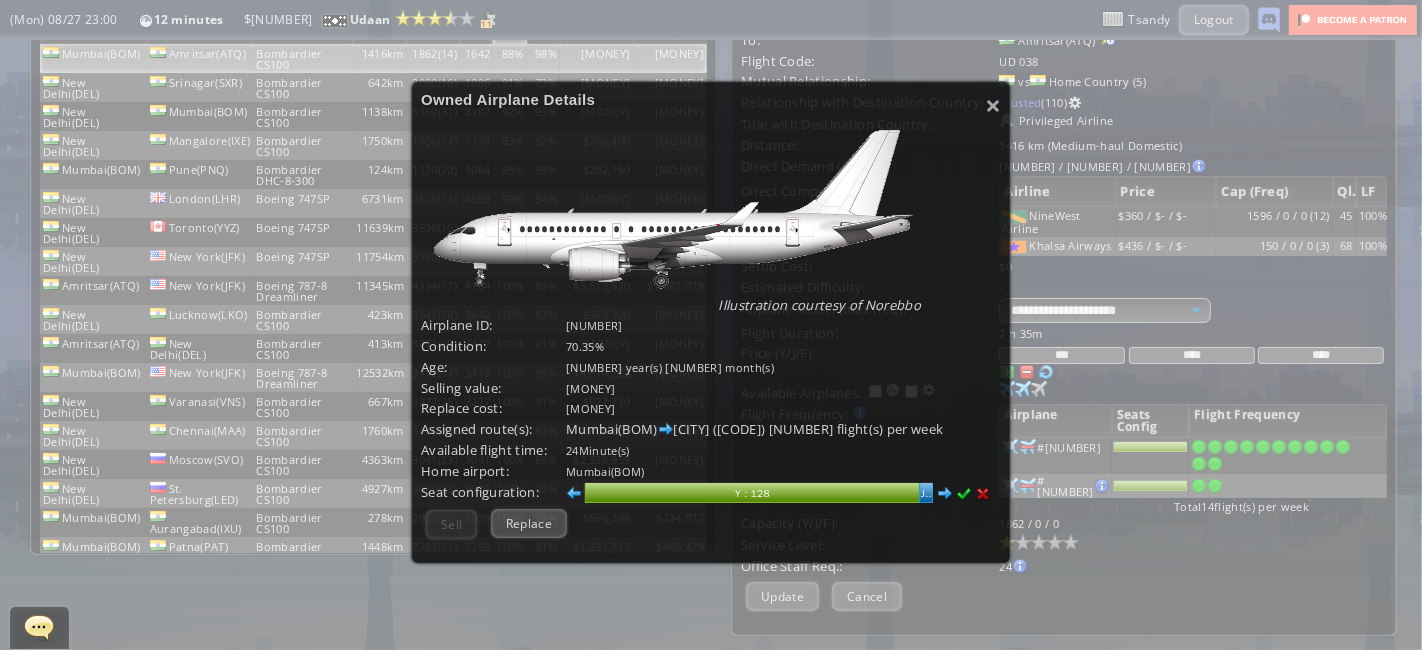 click at bounding box center (964, 494) 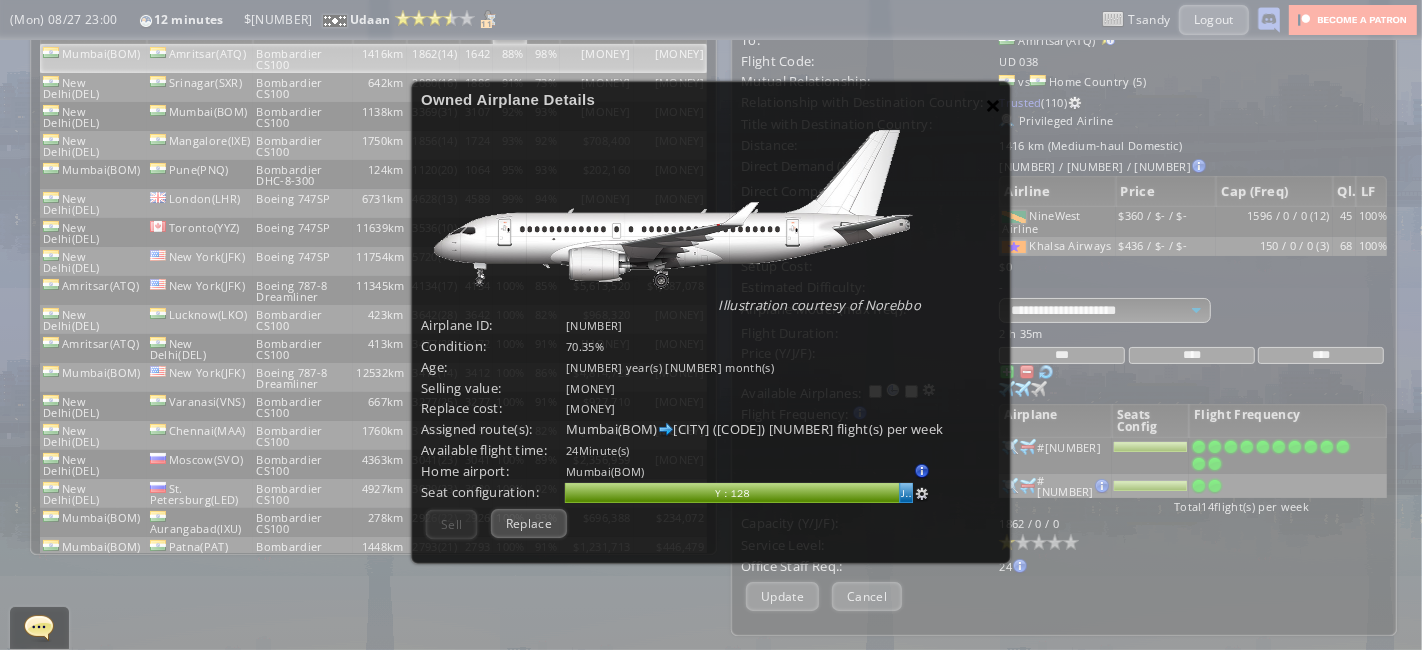 click on "×" at bounding box center [993, 105] 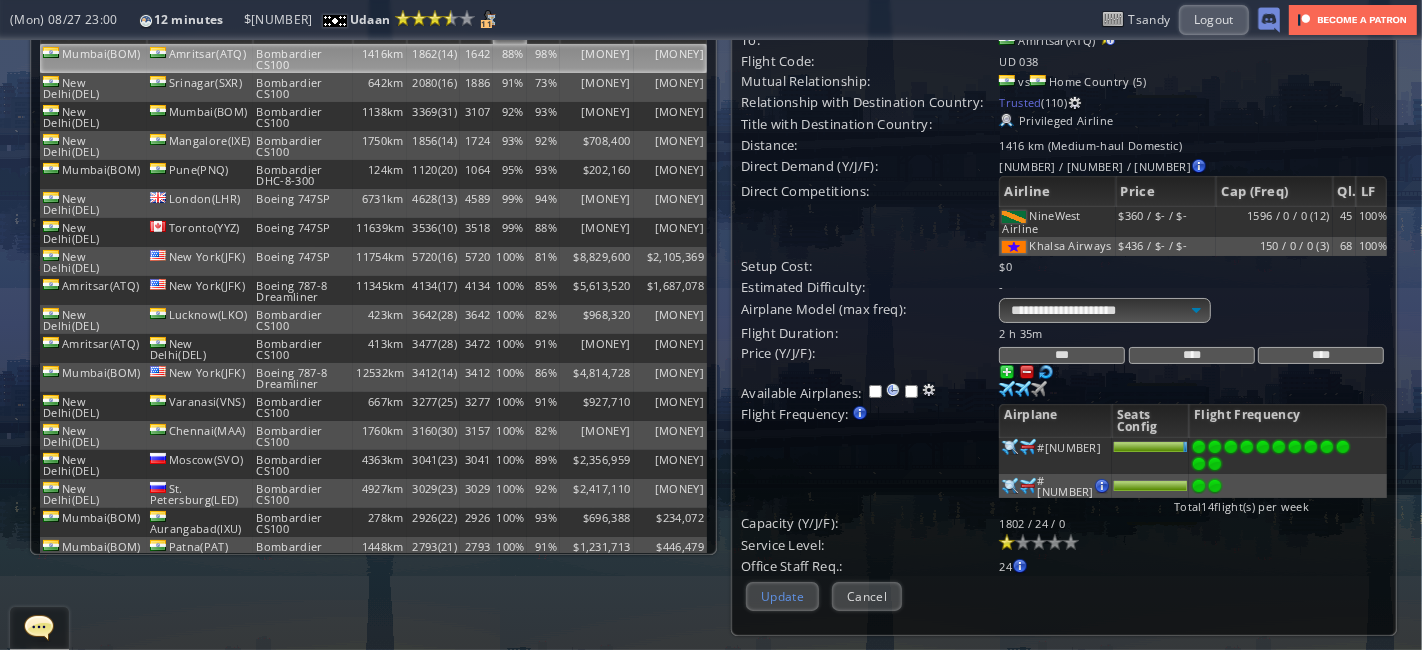 click on "Update" at bounding box center [782, 596] 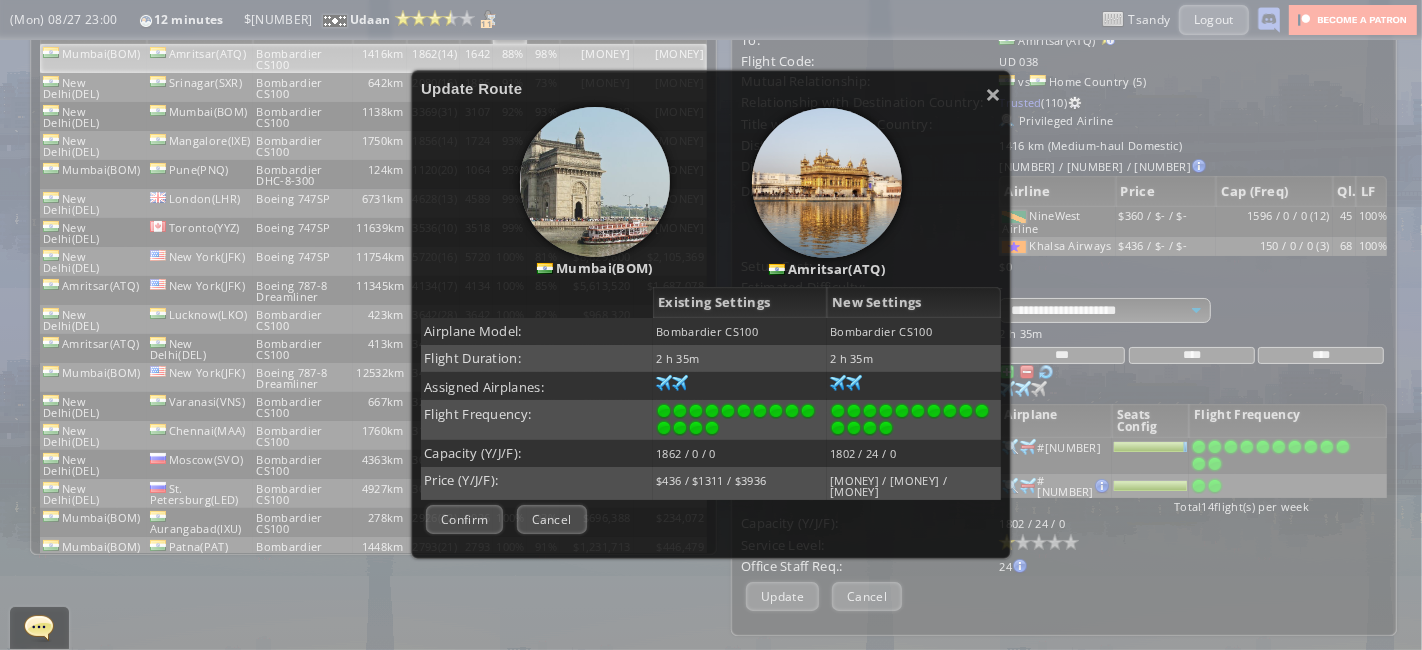 scroll, scrollTop: 146, scrollLeft: 0, axis: vertical 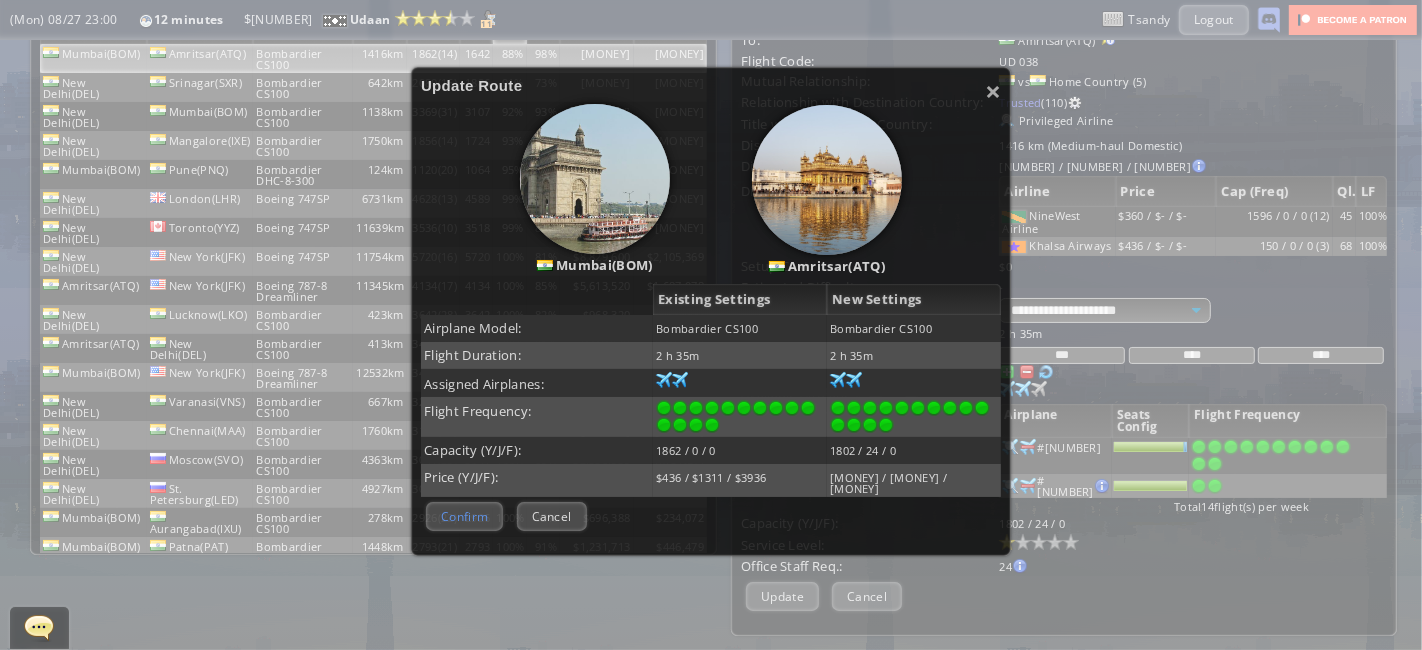 click on "Confirm" at bounding box center (464, 516) 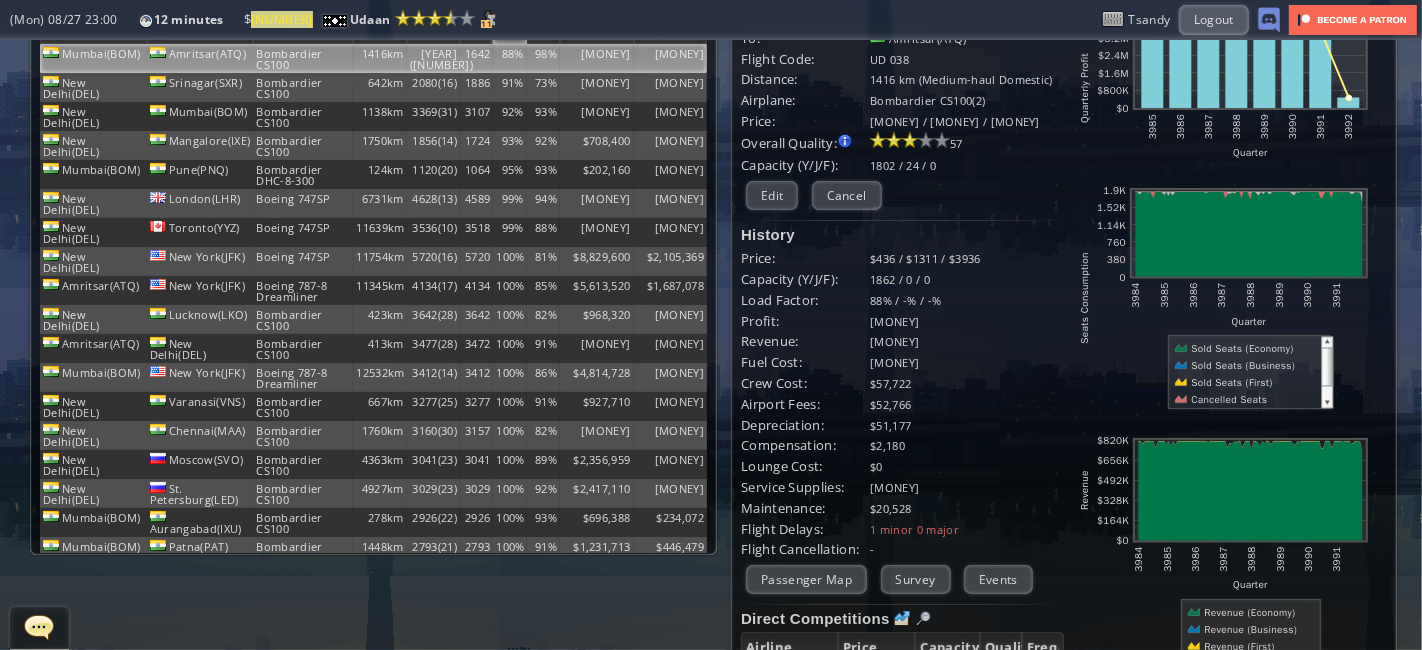 scroll, scrollTop: 0, scrollLeft: 0, axis: both 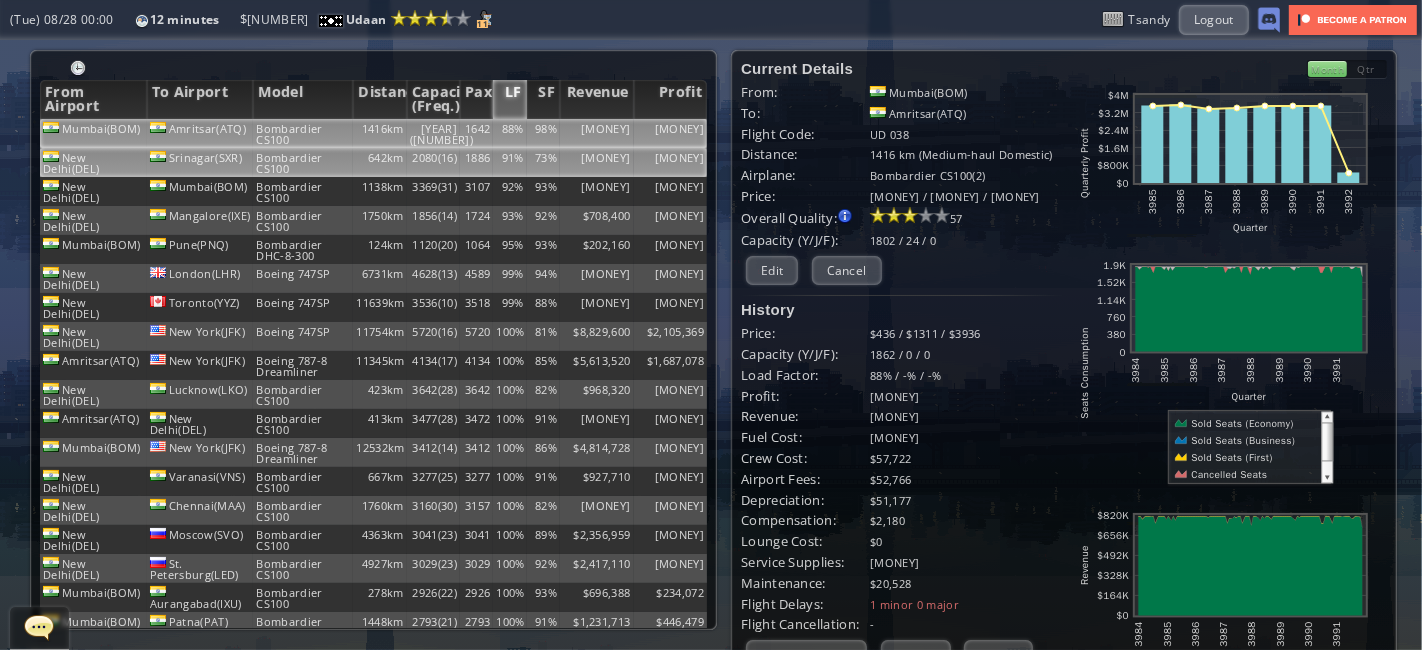 click on "2080(16)" at bounding box center (433, 133) 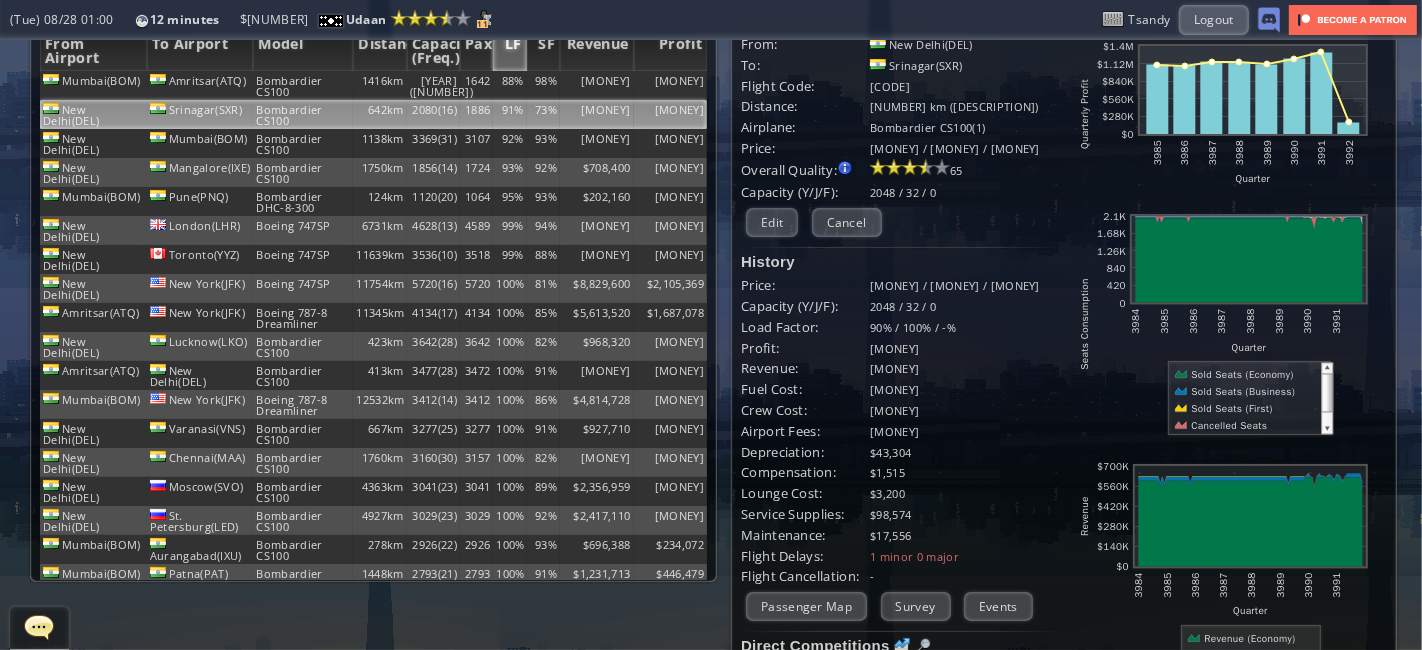 scroll, scrollTop: 46, scrollLeft: 0, axis: vertical 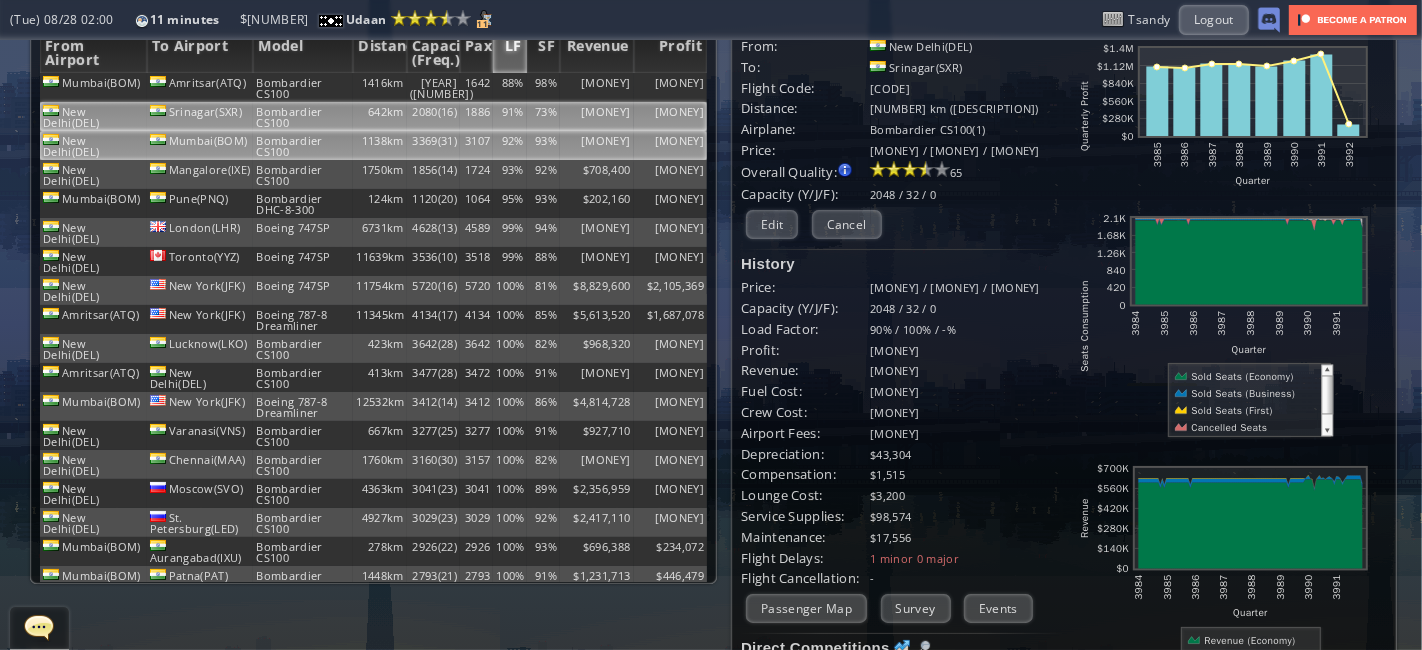 click on "1138km" at bounding box center (379, 87) 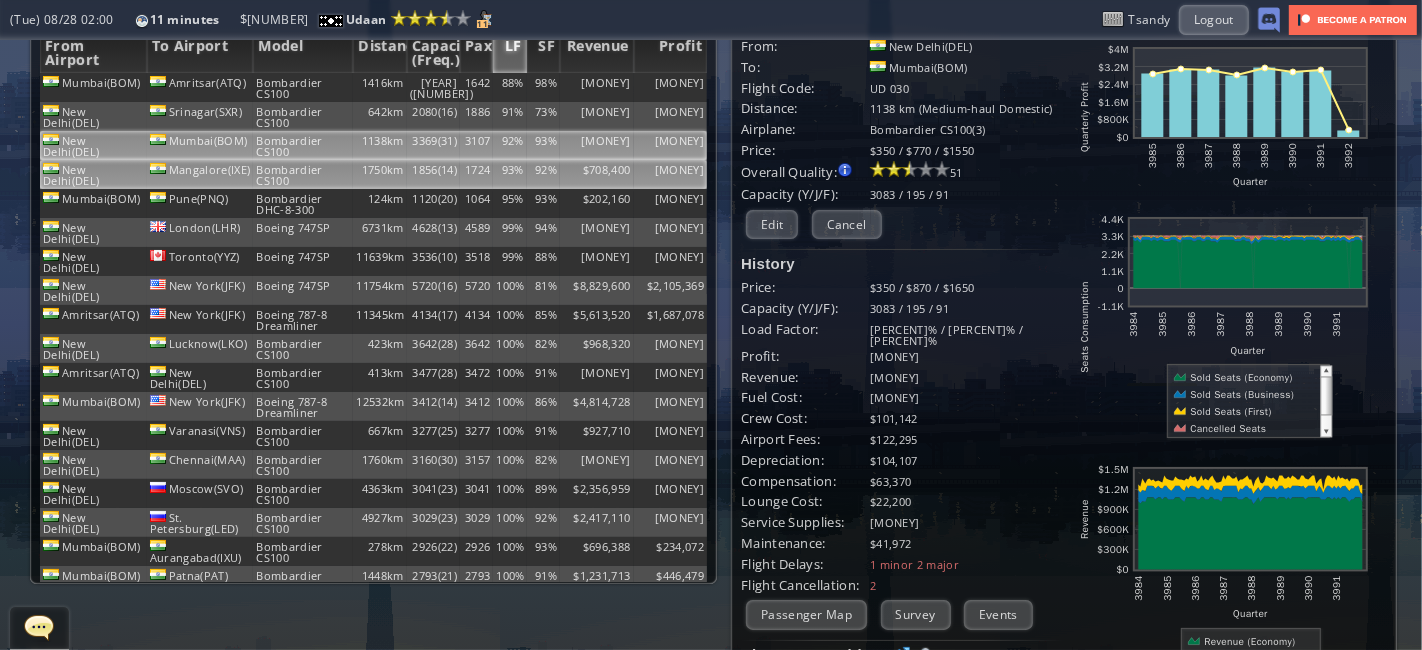 click on "1856(14)" at bounding box center (433, 87) 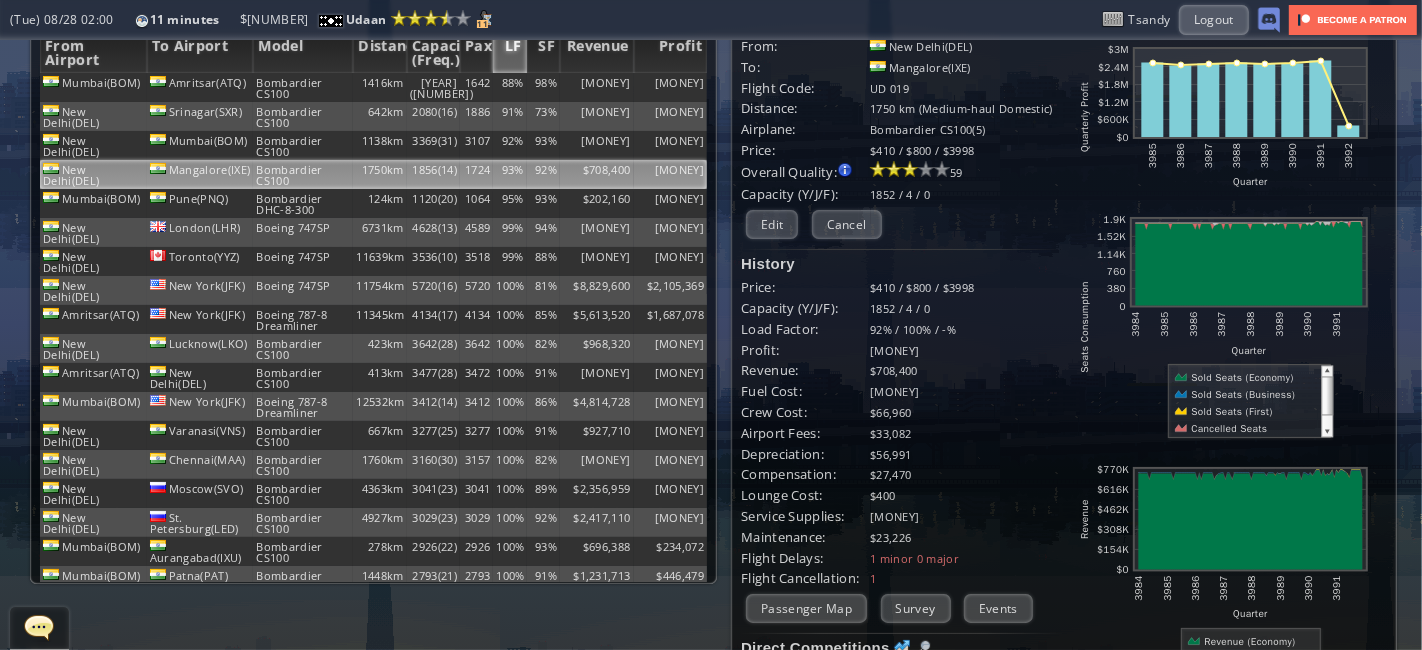 scroll, scrollTop: 0, scrollLeft: 0, axis: both 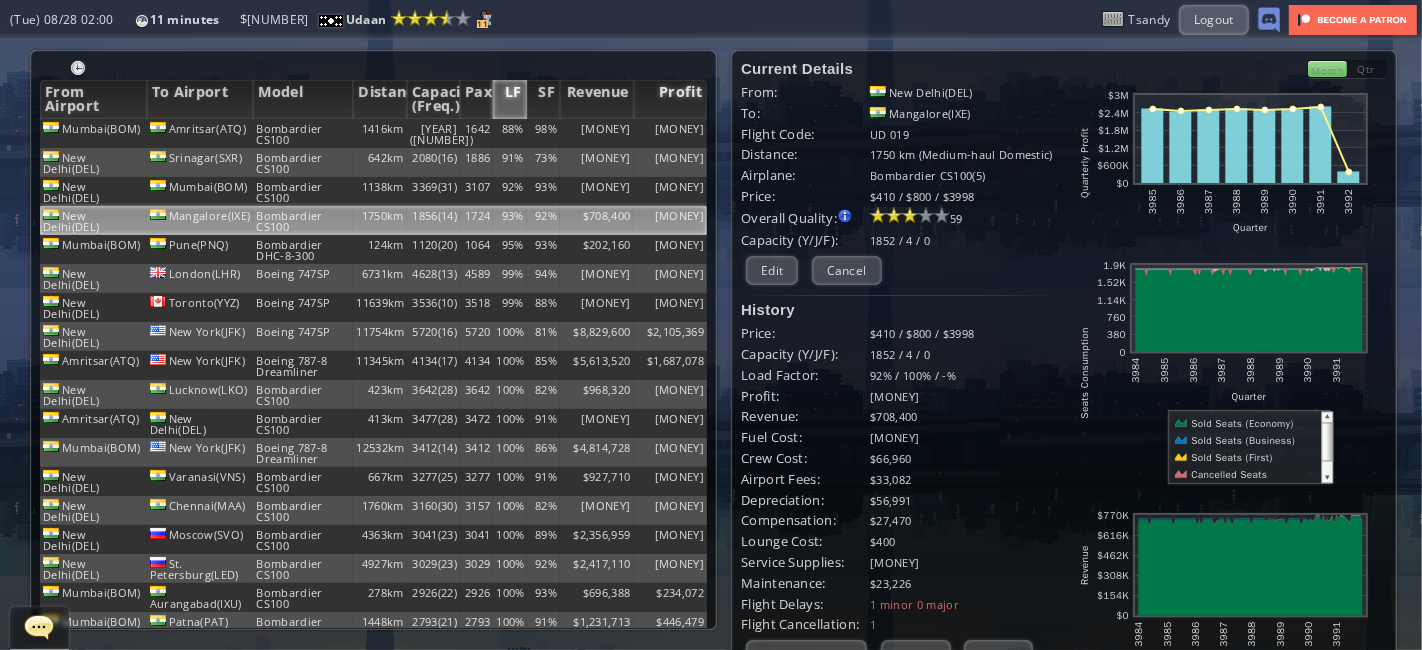 click on "Profit" at bounding box center [670, 99] 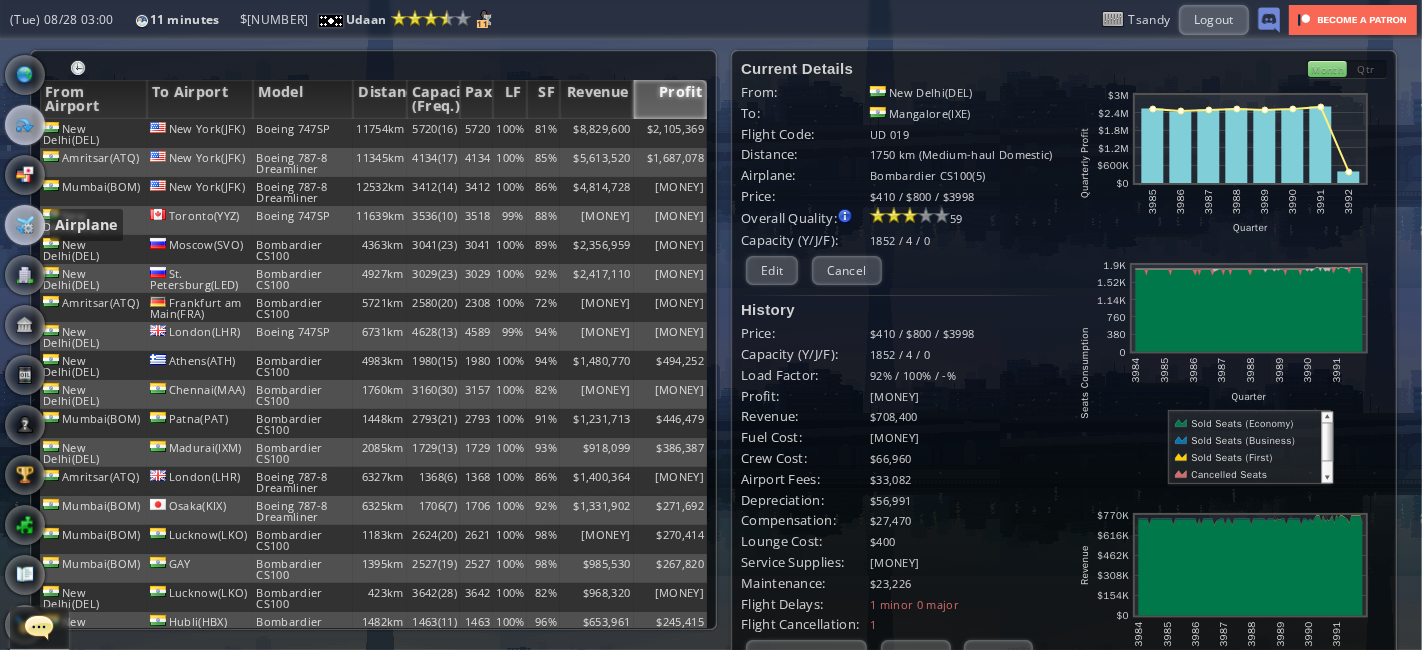 click at bounding box center (25, 225) 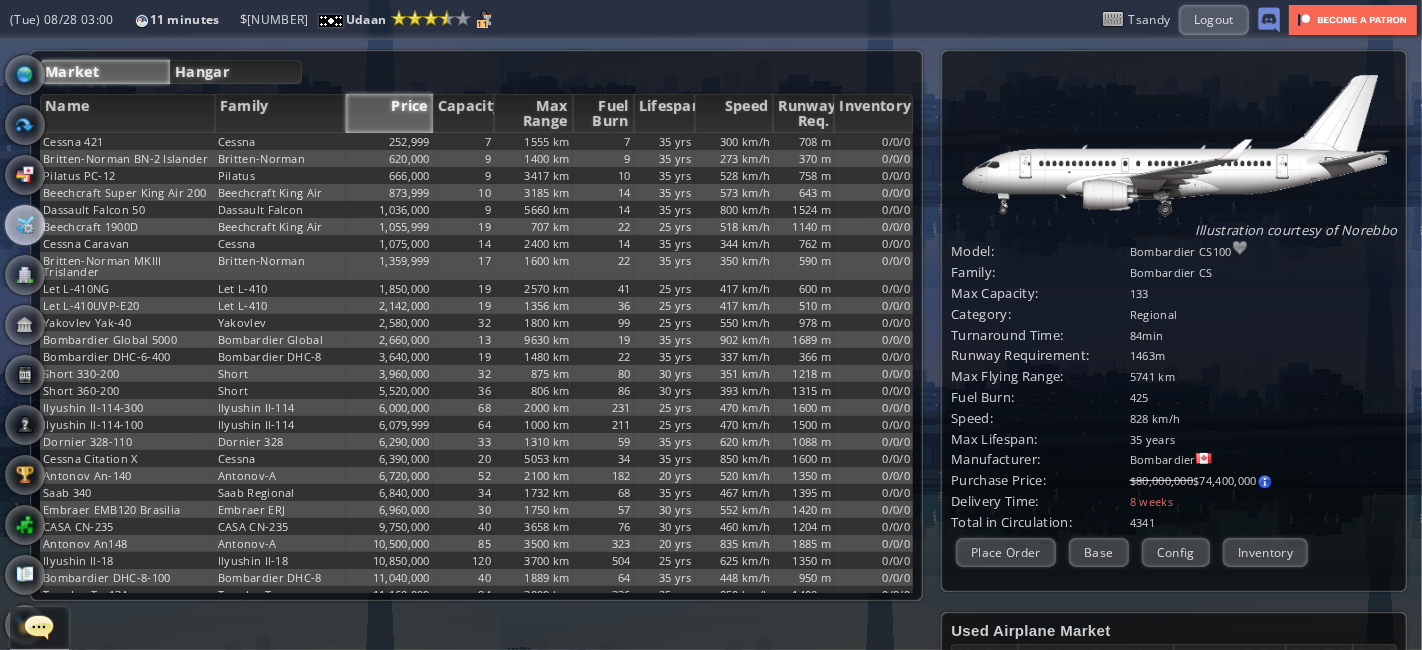 click on "Hangar" at bounding box center [236, 72] 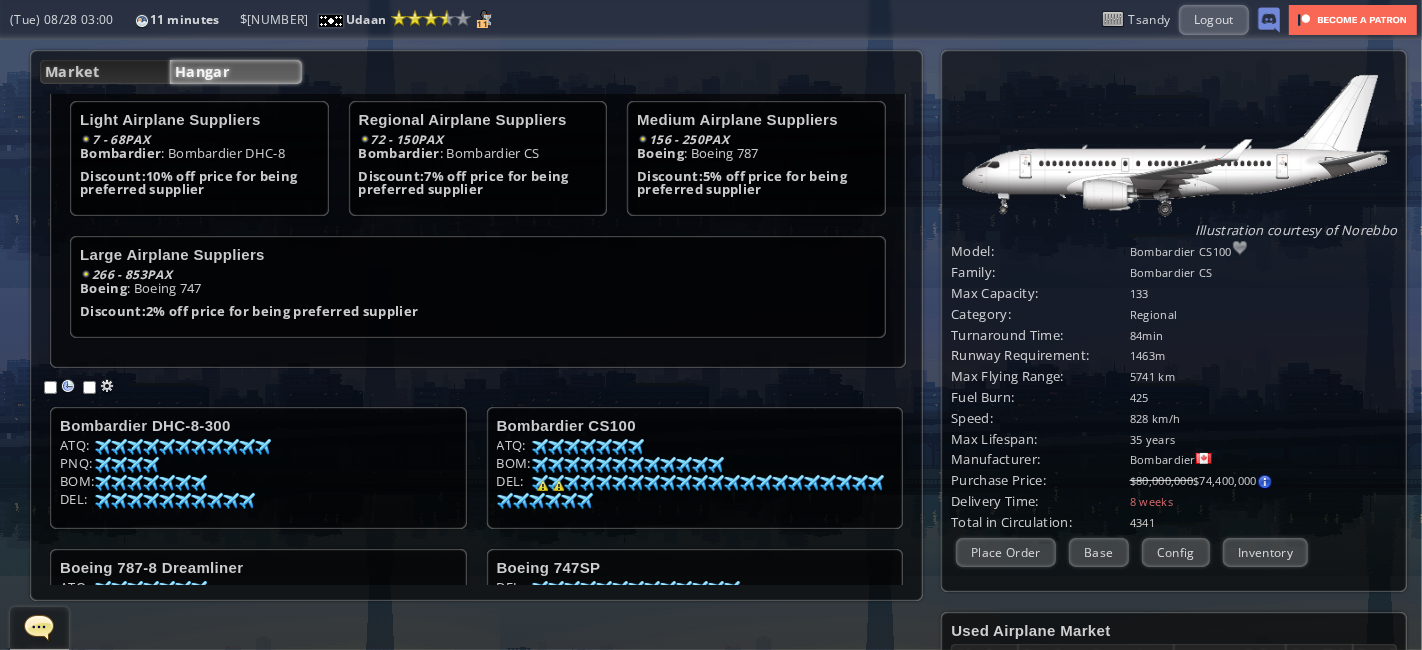 scroll, scrollTop: 243, scrollLeft: 0, axis: vertical 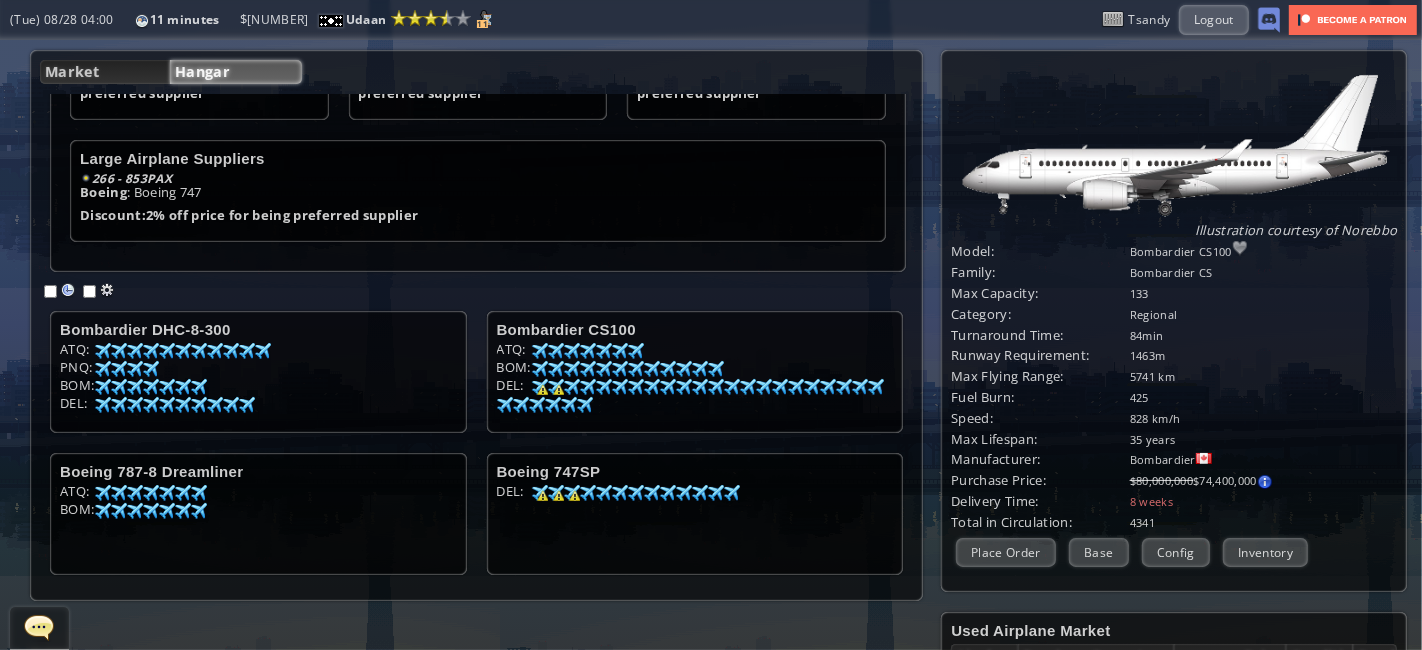 click at bounding box center [107, 290] 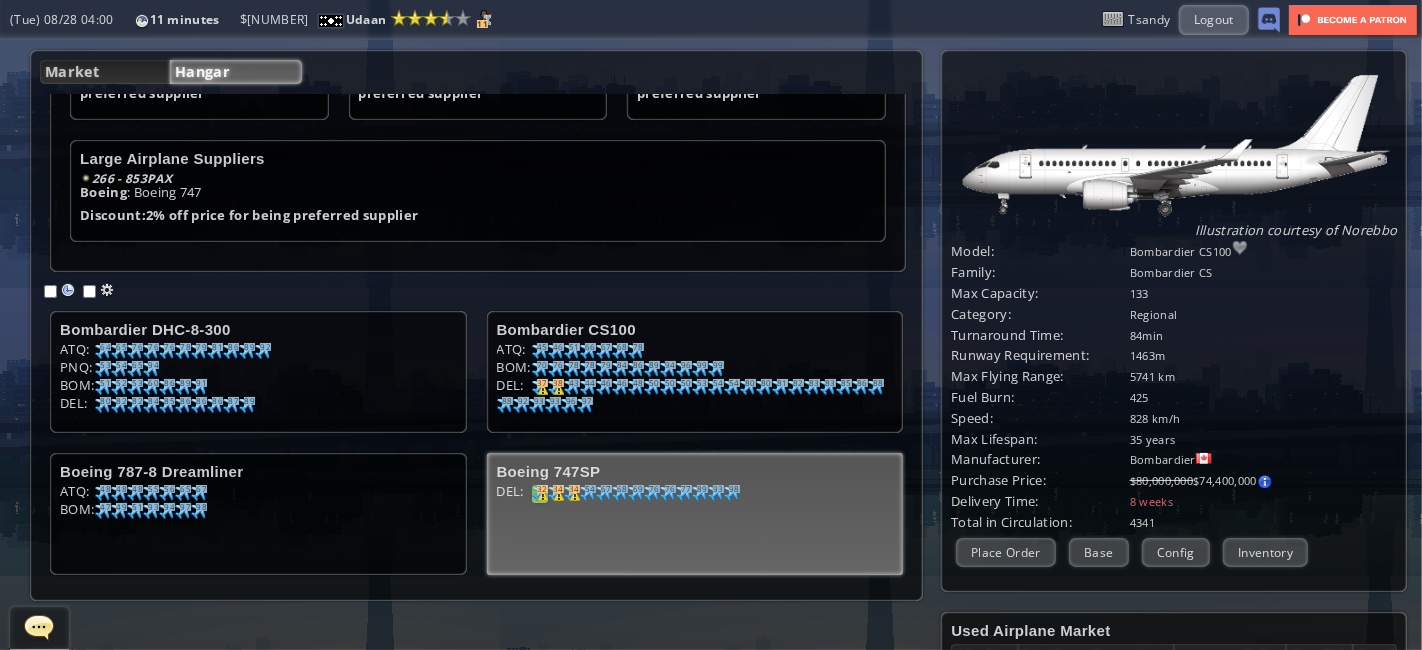 click on "32" at bounding box center (105, 347) 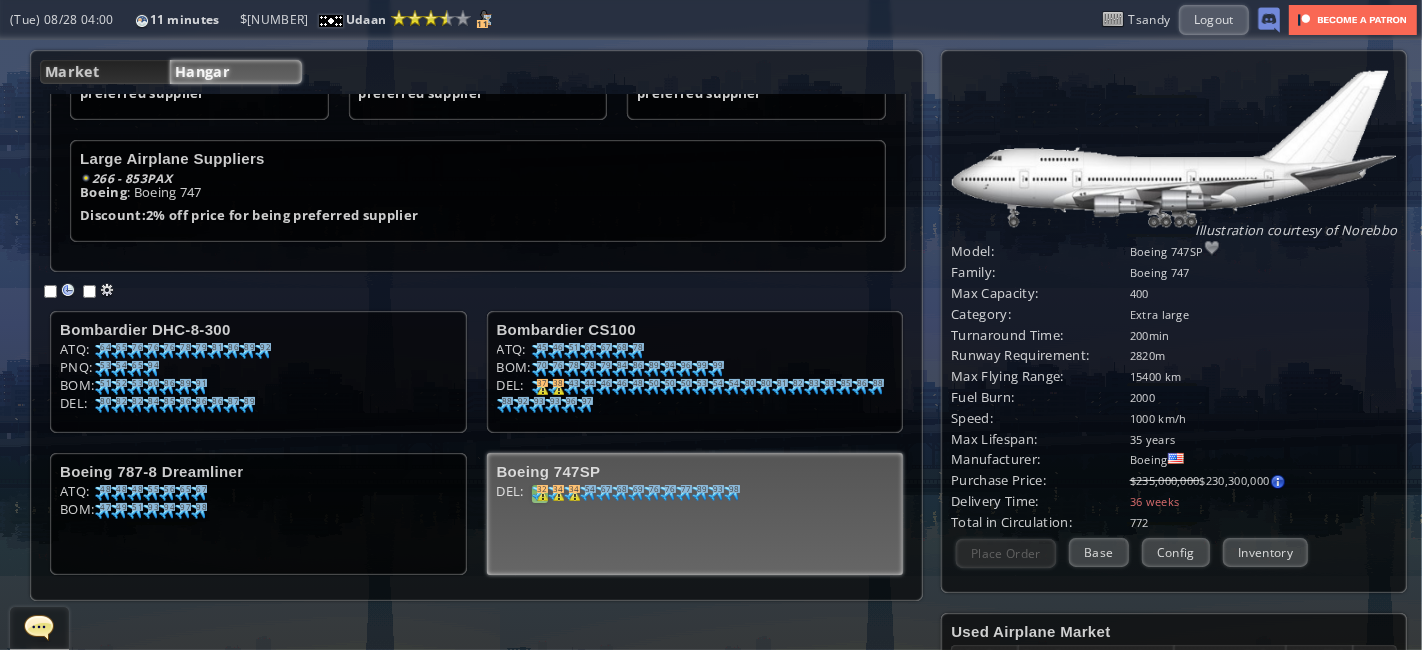scroll, scrollTop: 132, scrollLeft: 0, axis: vertical 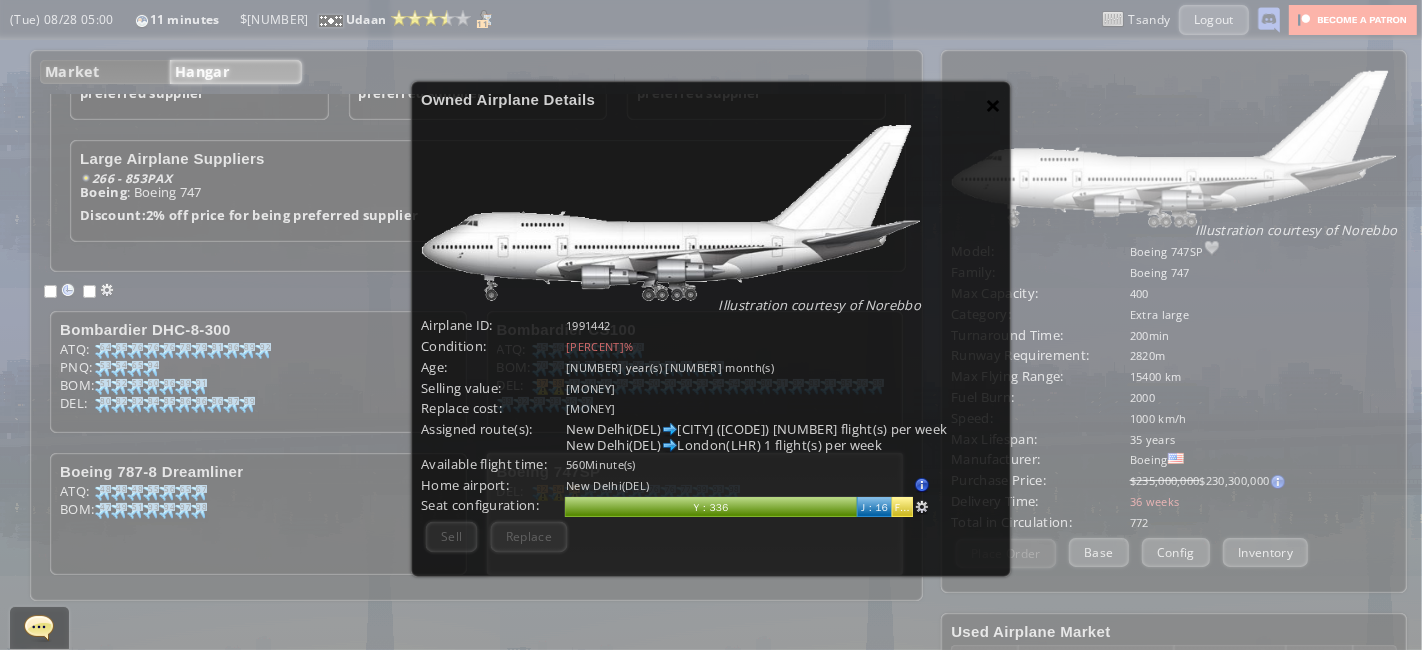 click on "×" at bounding box center [993, 105] 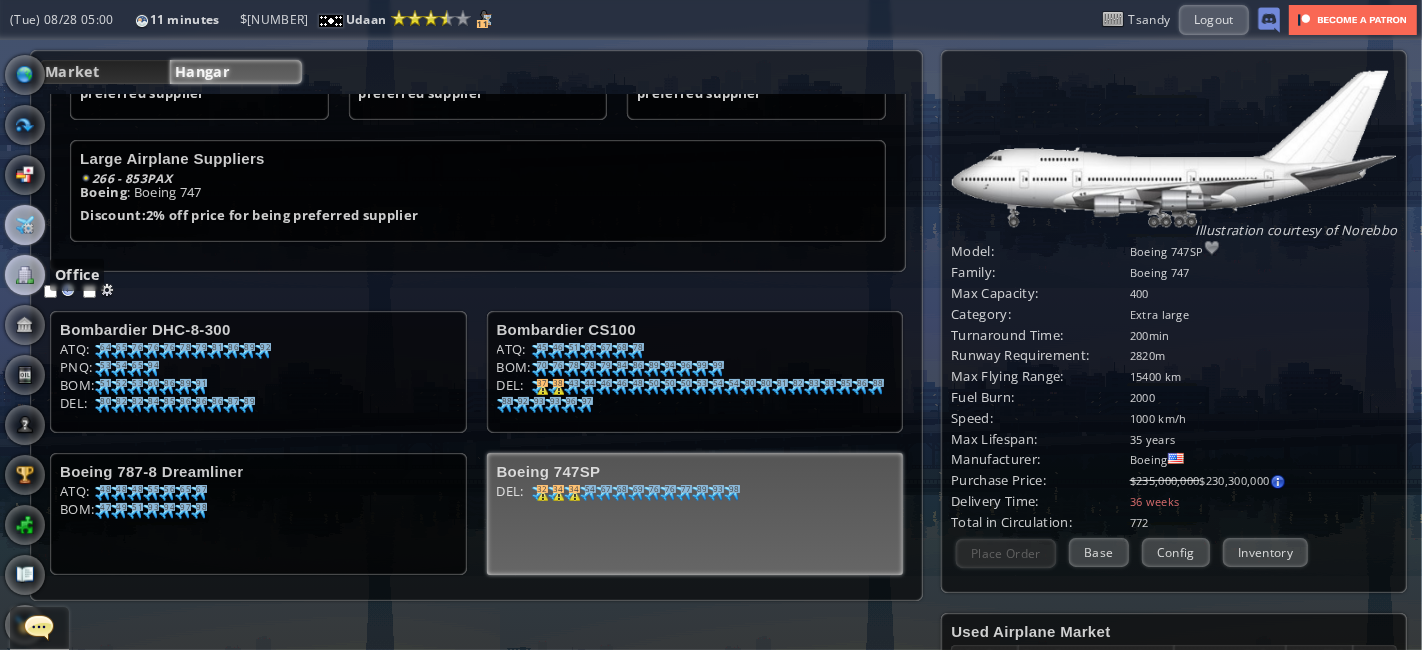 click at bounding box center [25, 275] 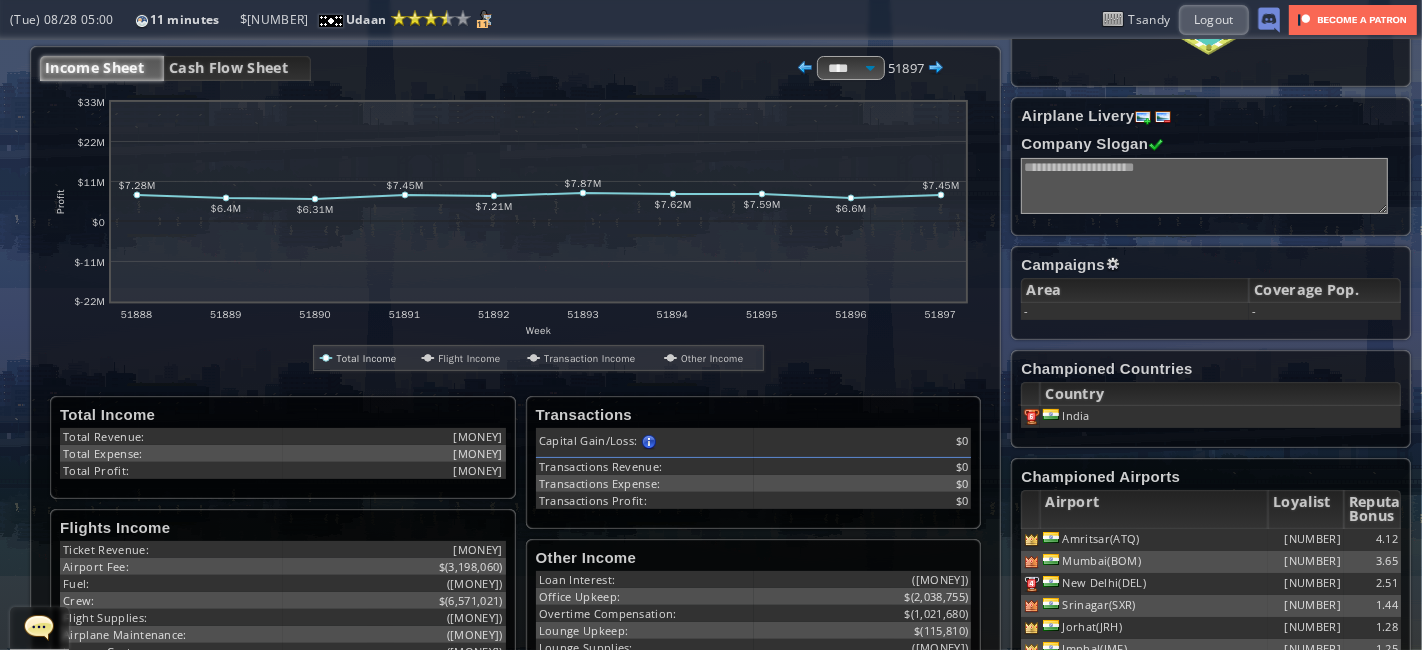scroll, scrollTop: 183, scrollLeft: 0, axis: vertical 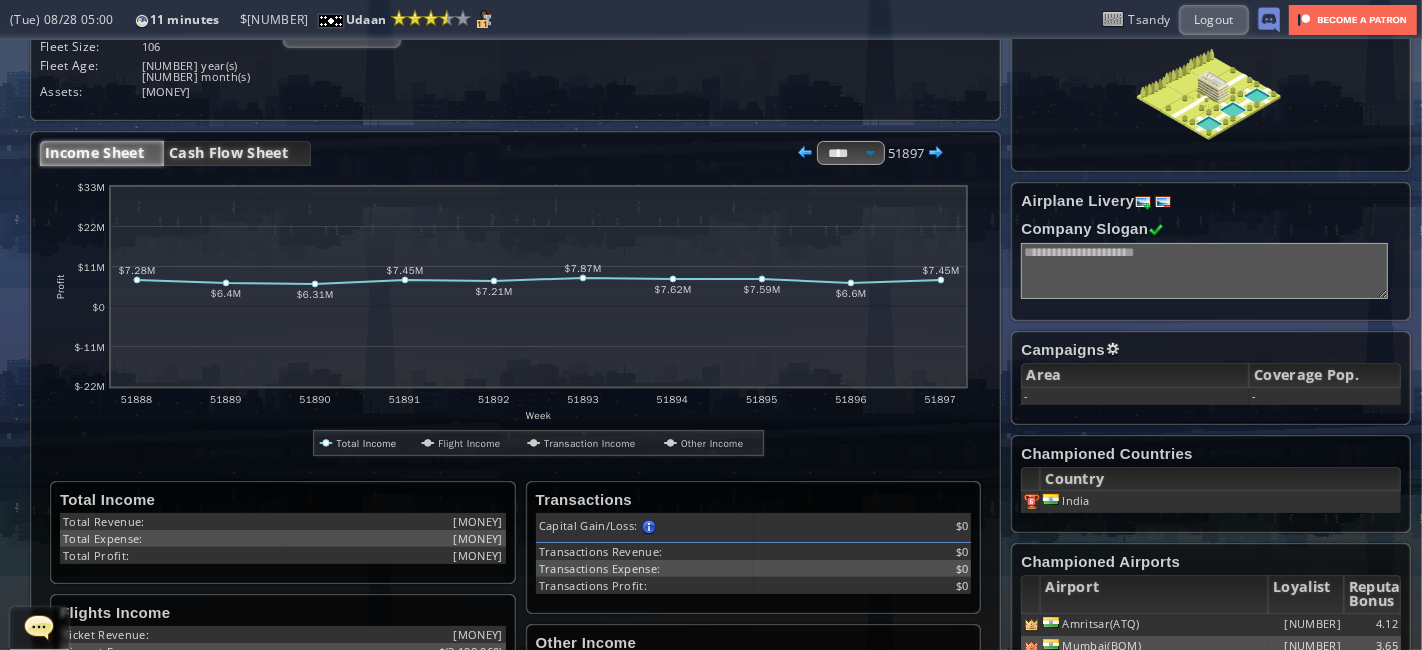 click on "Cash Flow Sheet" at bounding box center [237, 153] 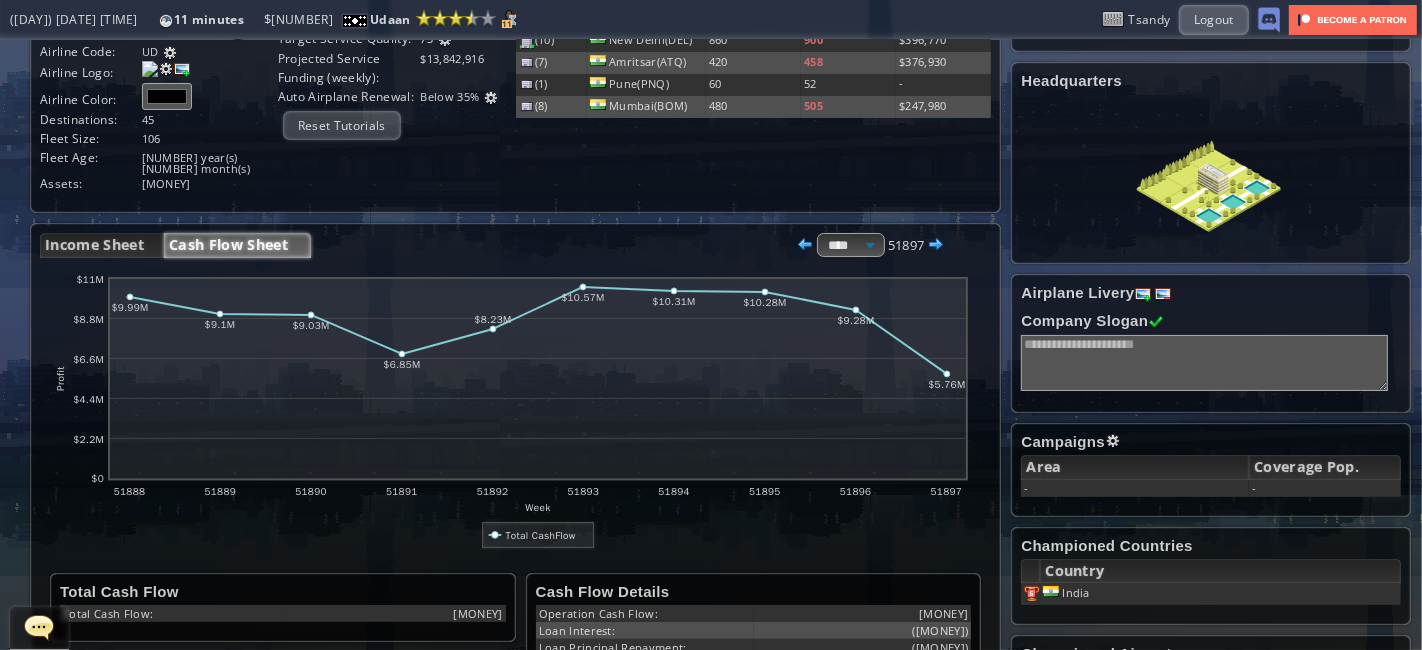 scroll, scrollTop: 90, scrollLeft: 0, axis: vertical 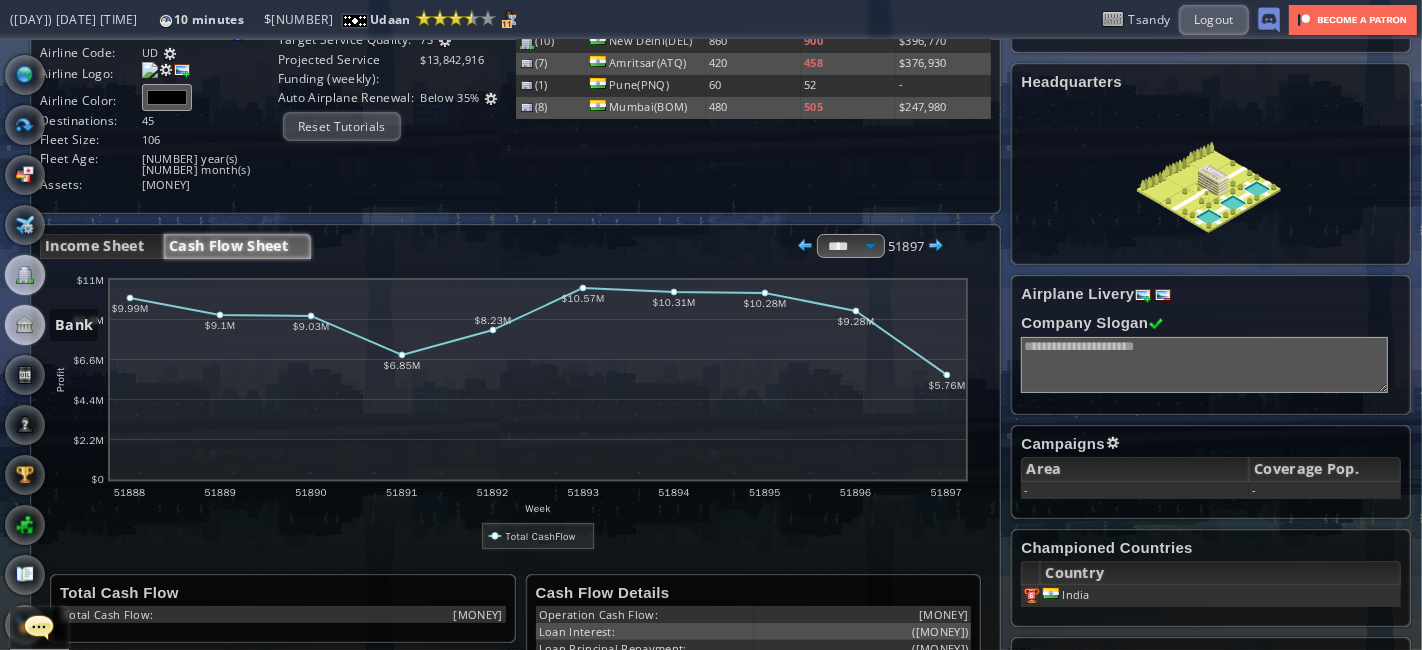 click at bounding box center [25, 325] 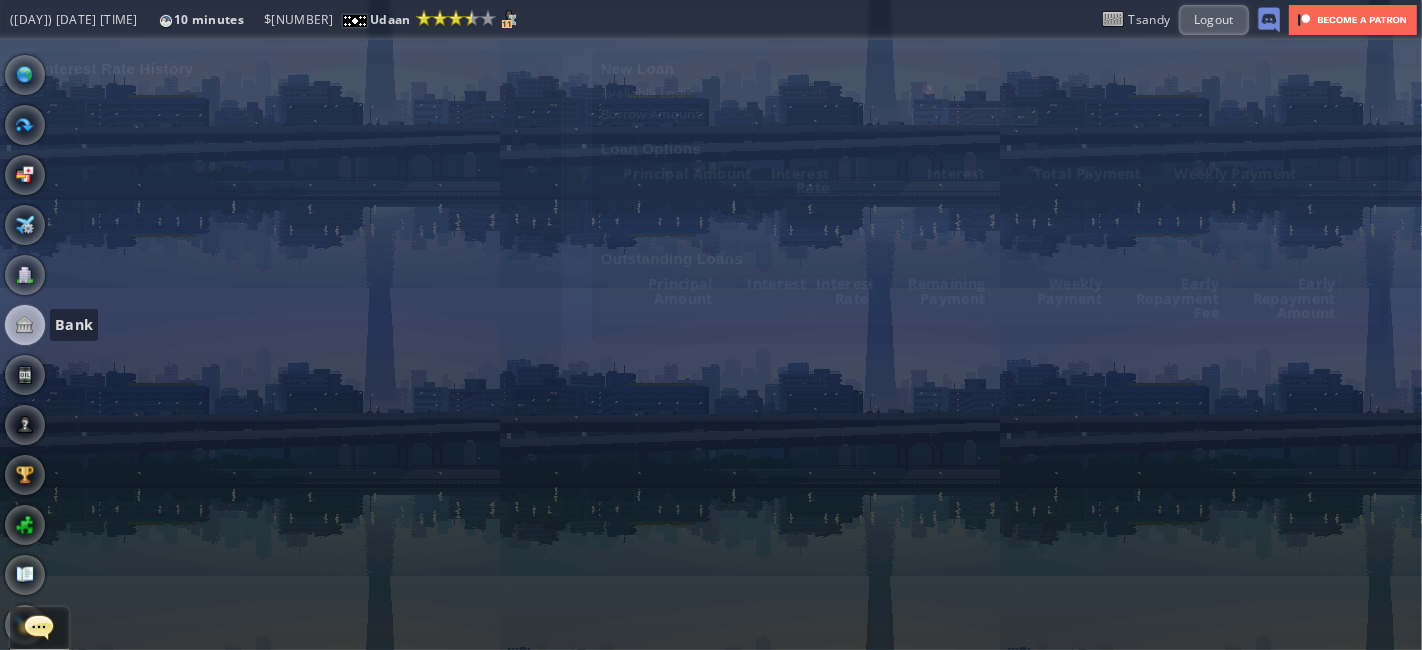 scroll, scrollTop: 0, scrollLeft: 0, axis: both 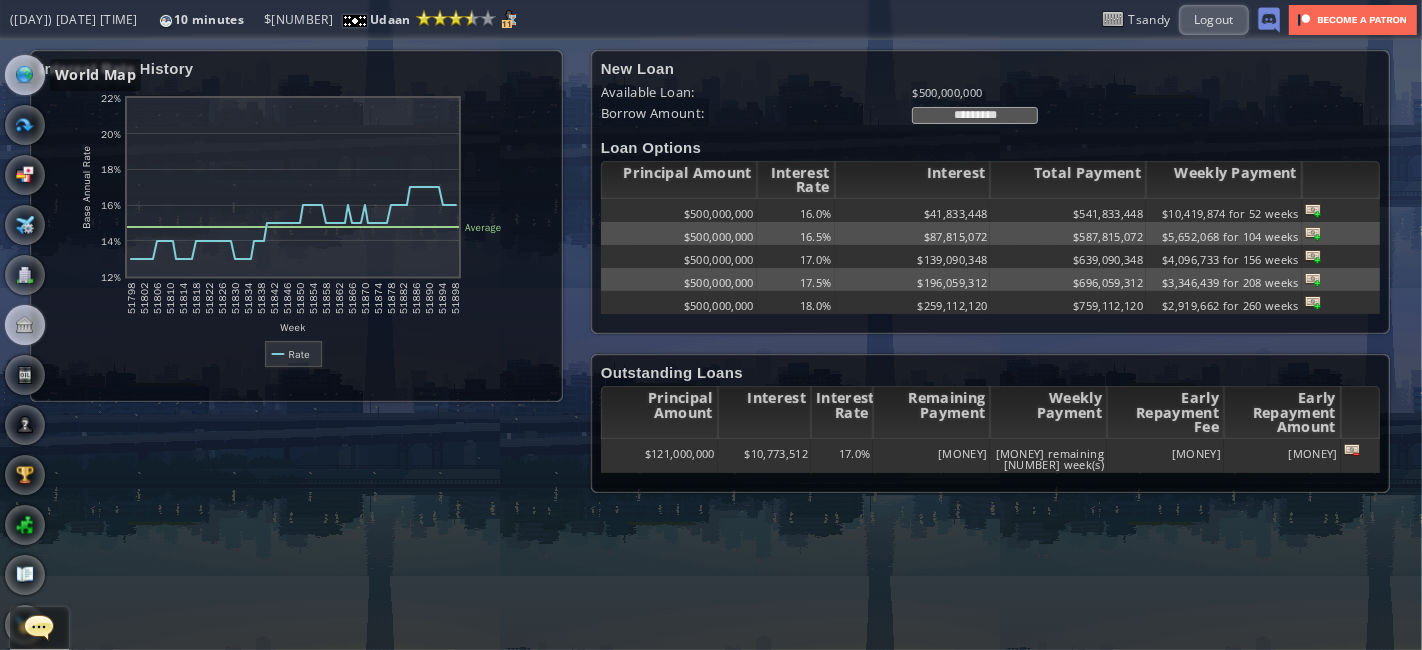 click at bounding box center (25, 75) 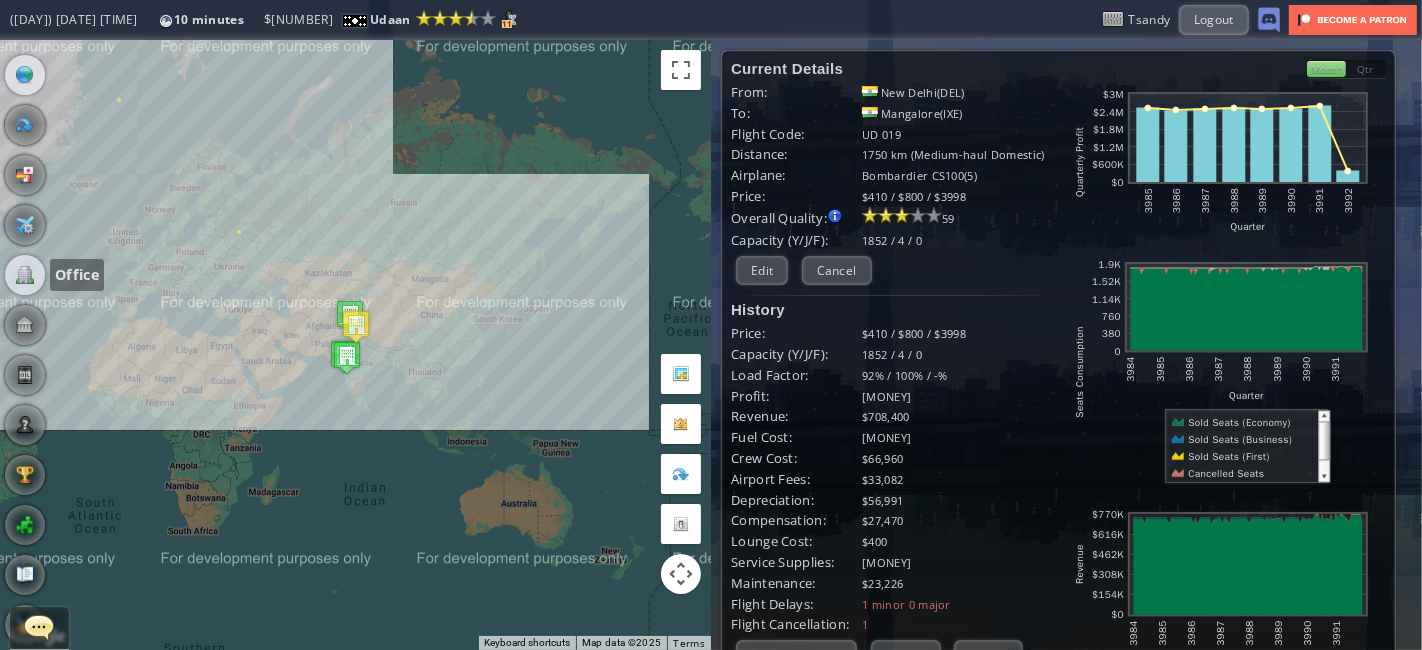 click at bounding box center (25, 275) 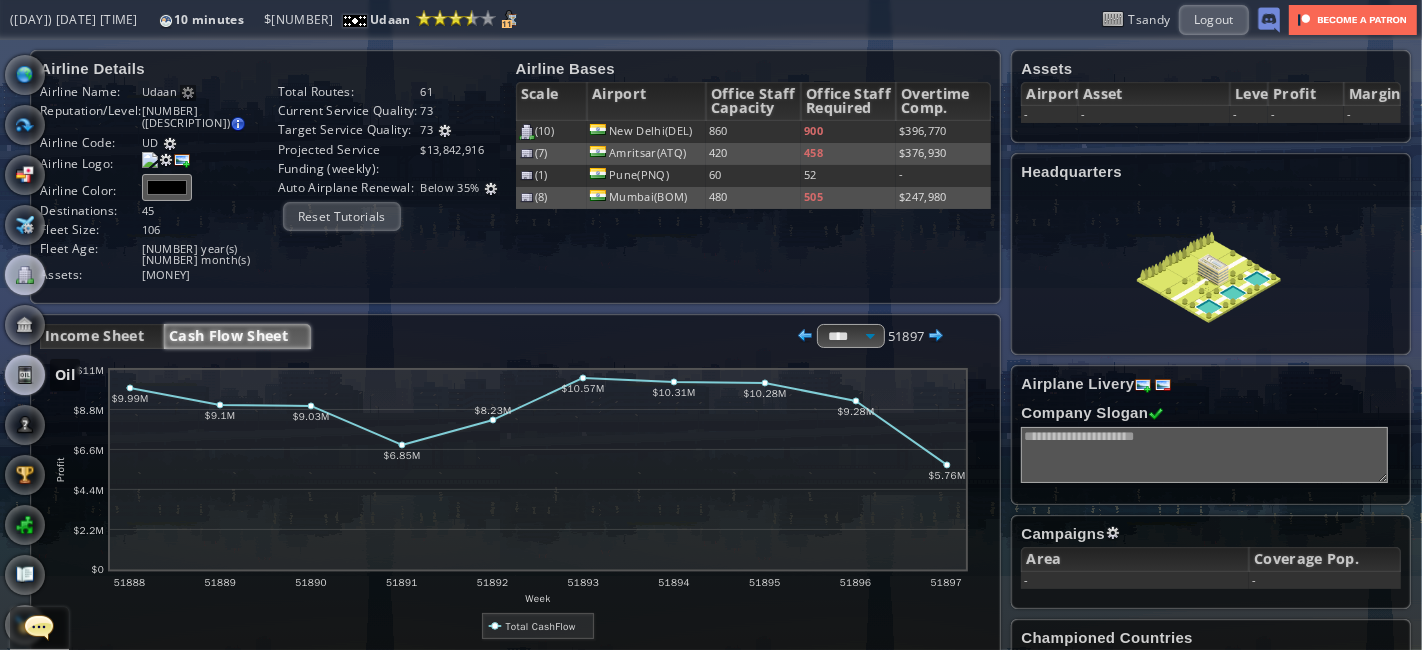 click at bounding box center (25, 375) 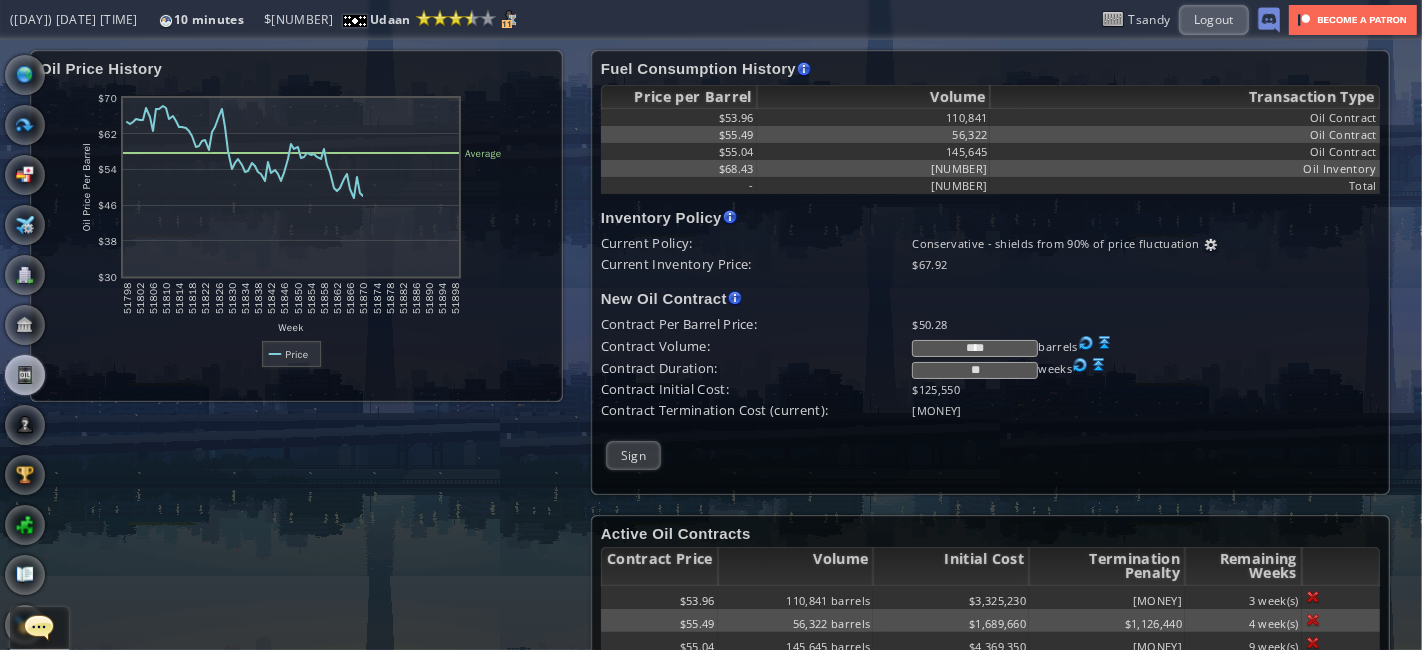 scroll, scrollTop: 34, scrollLeft: 0, axis: vertical 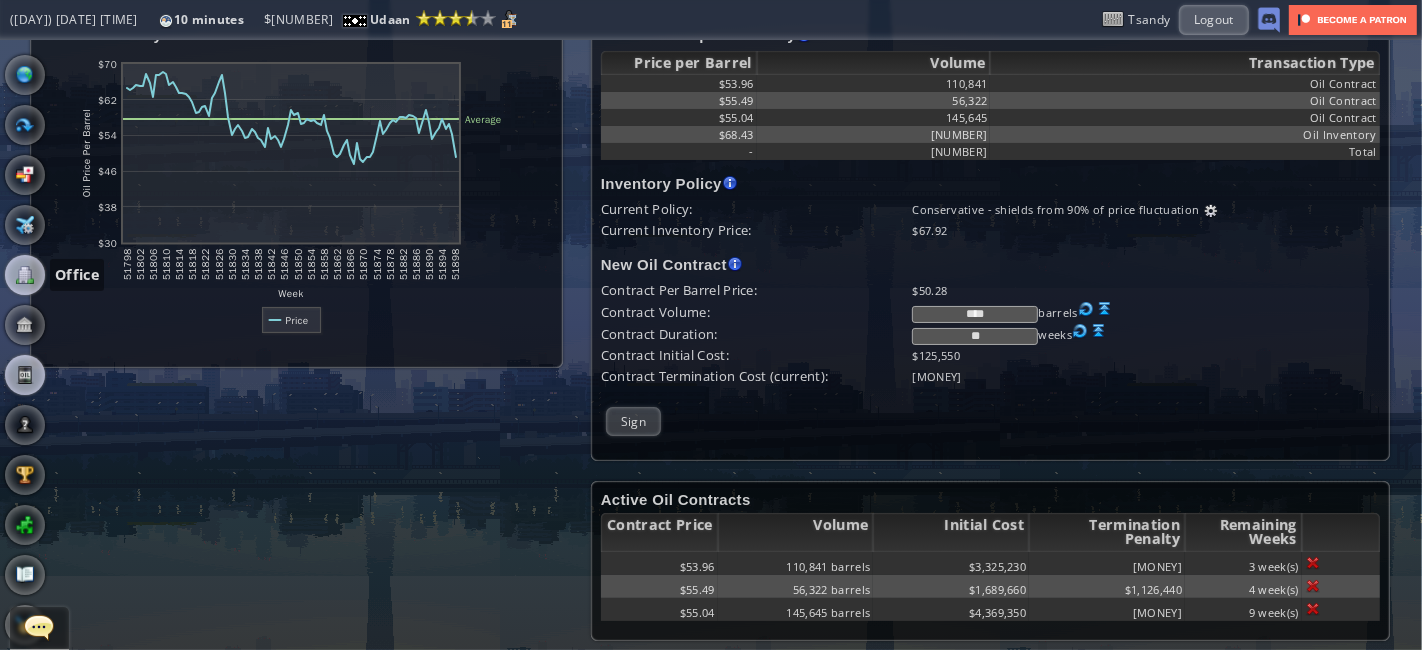click at bounding box center [25, 275] 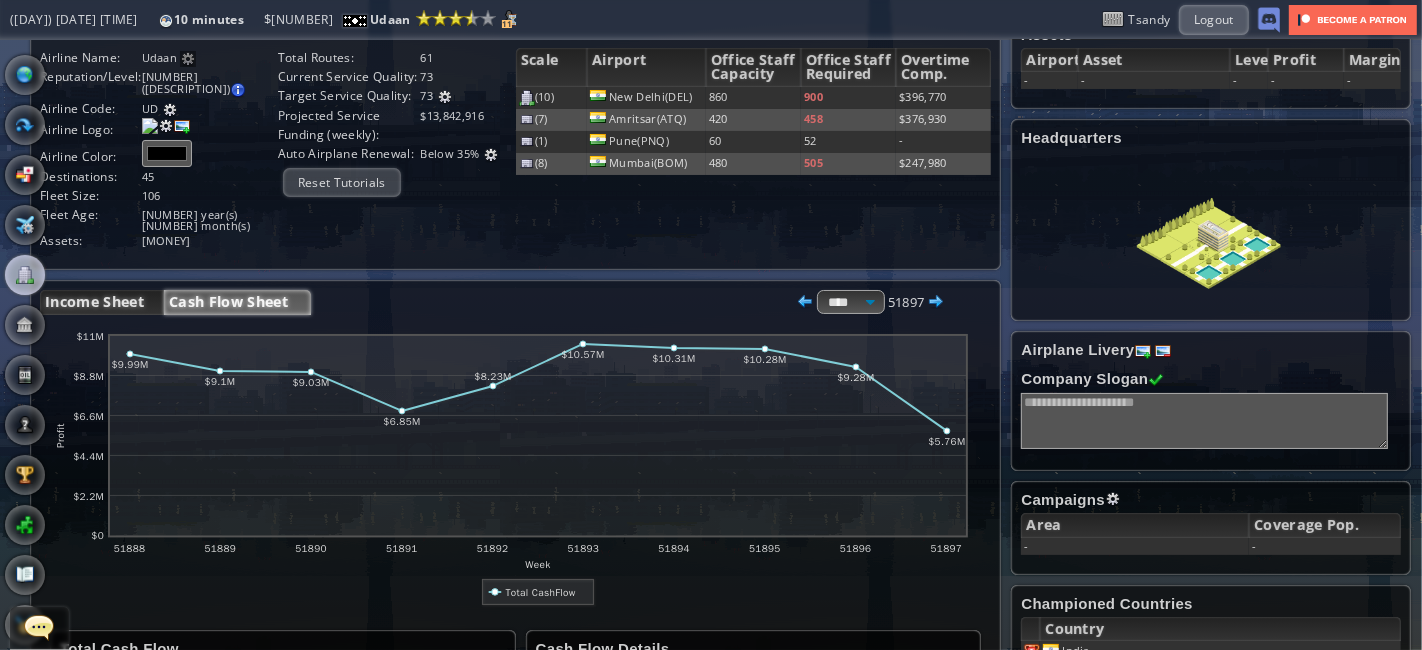 click on "Income Sheet" at bounding box center [102, 302] 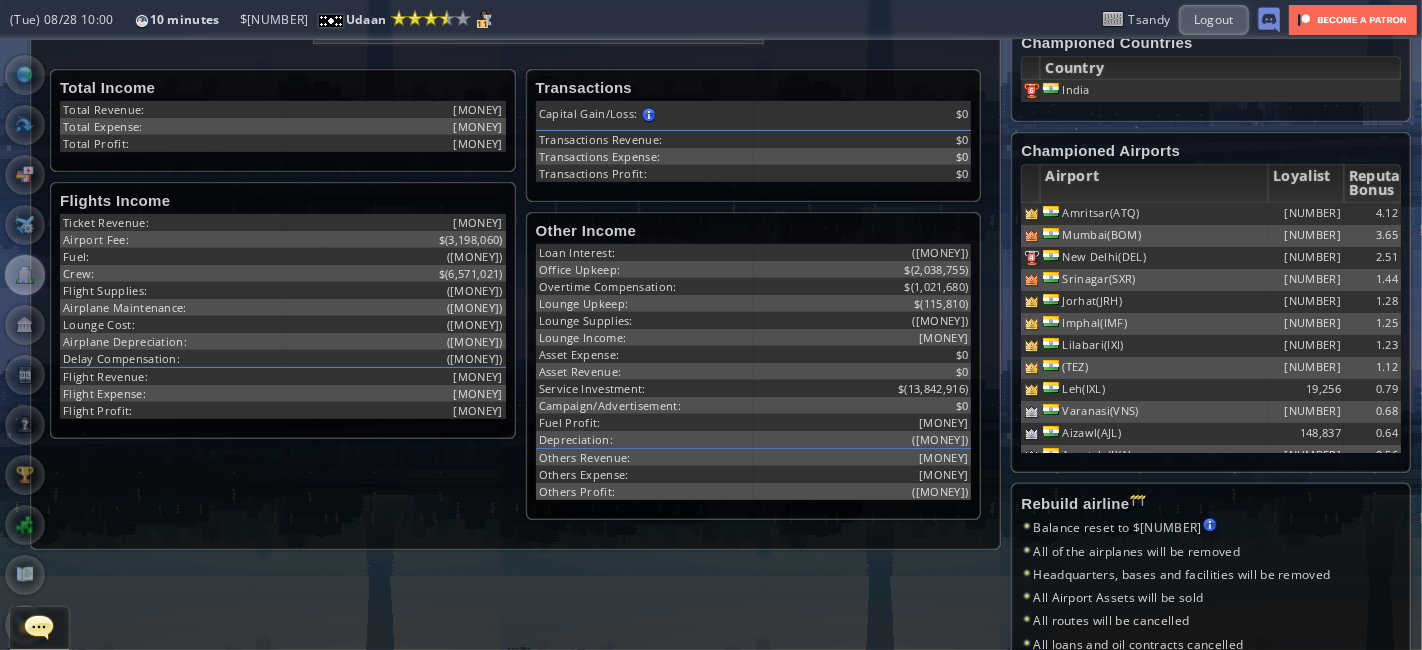scroll, scrollTop: 596, scrollLeft: 0, axis: vertical 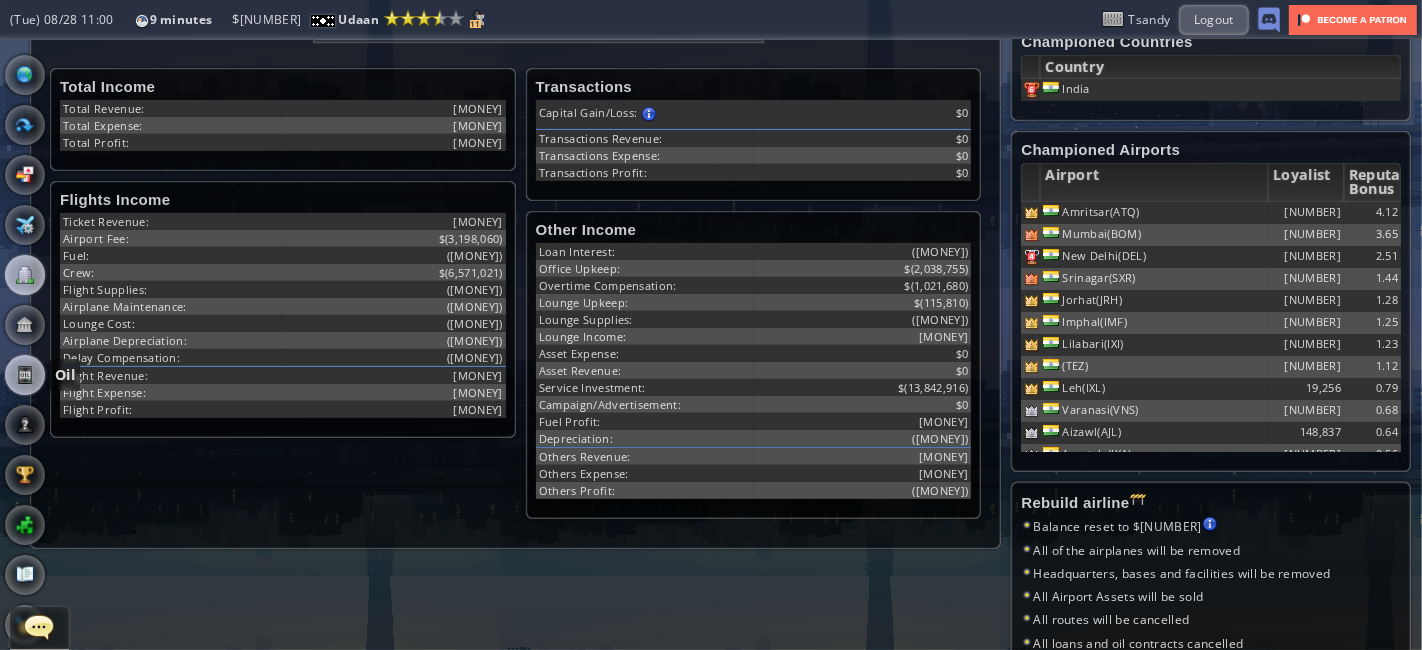click at bounding box center (25, 375) 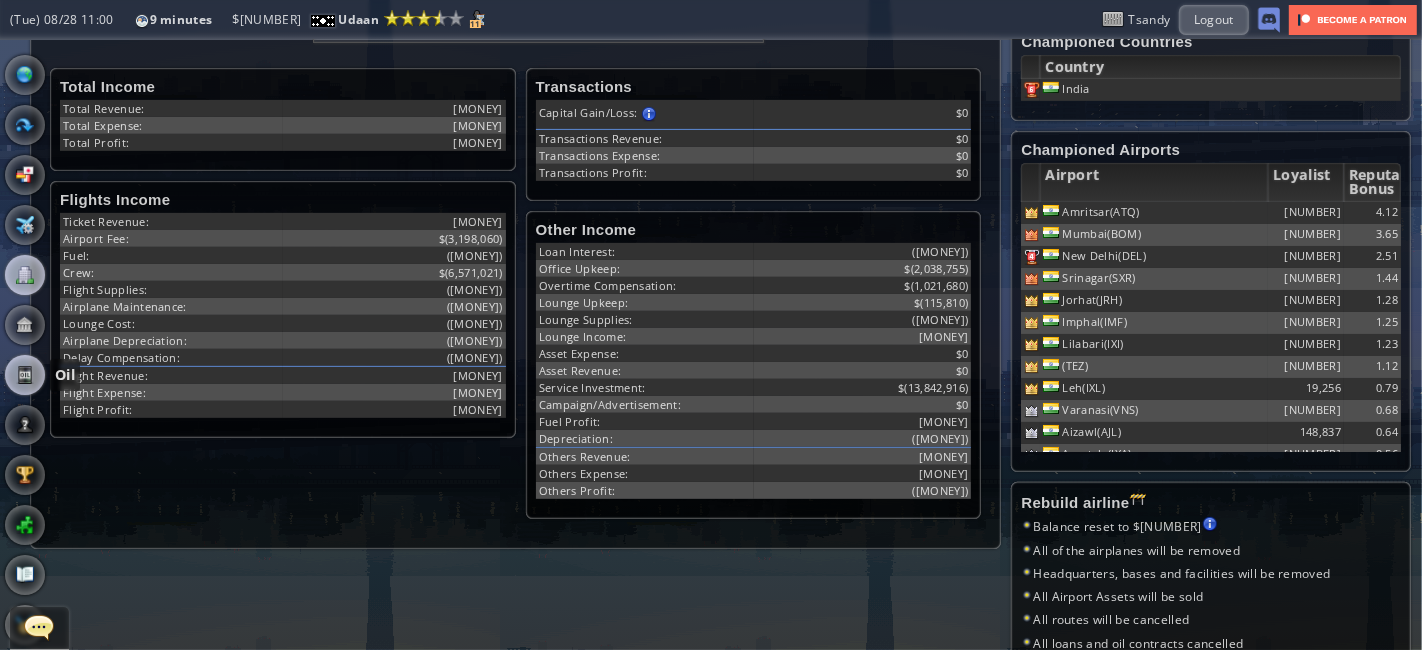 scroll, scrollTop: 34, scrollLeft: 0, axis: vertical 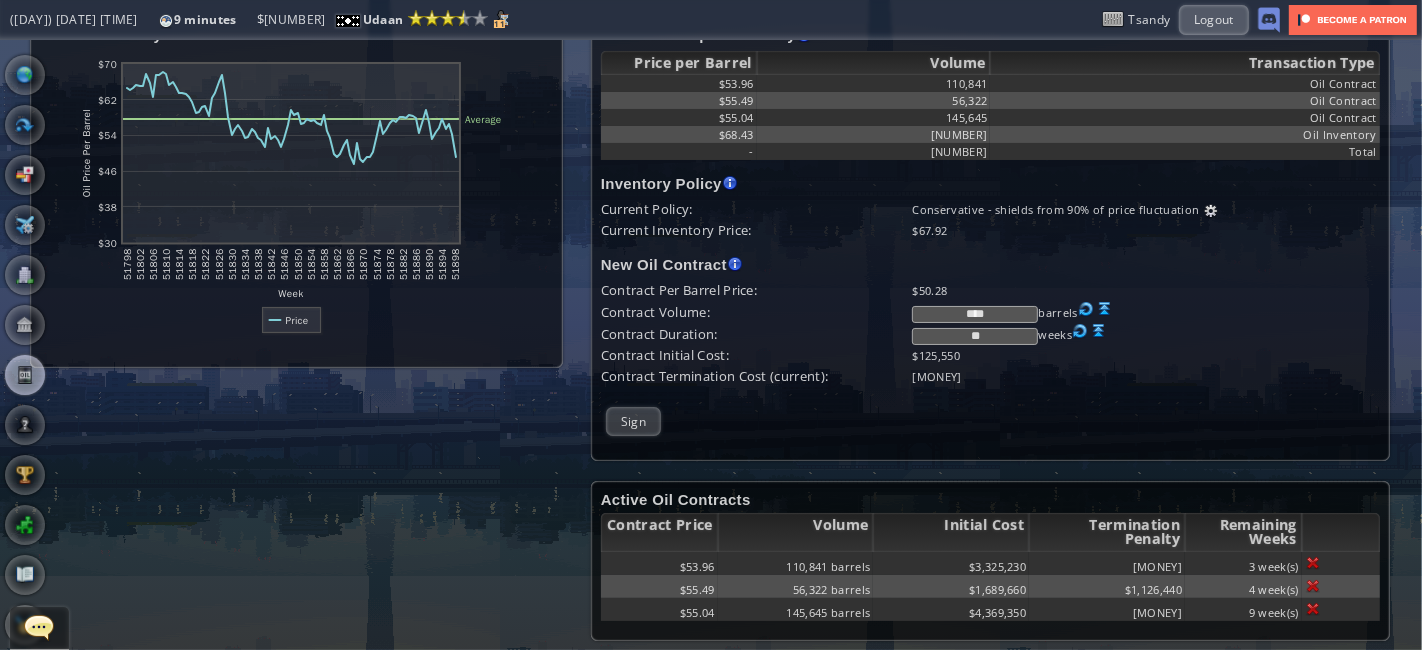 click at bounding box center [1105, 309] 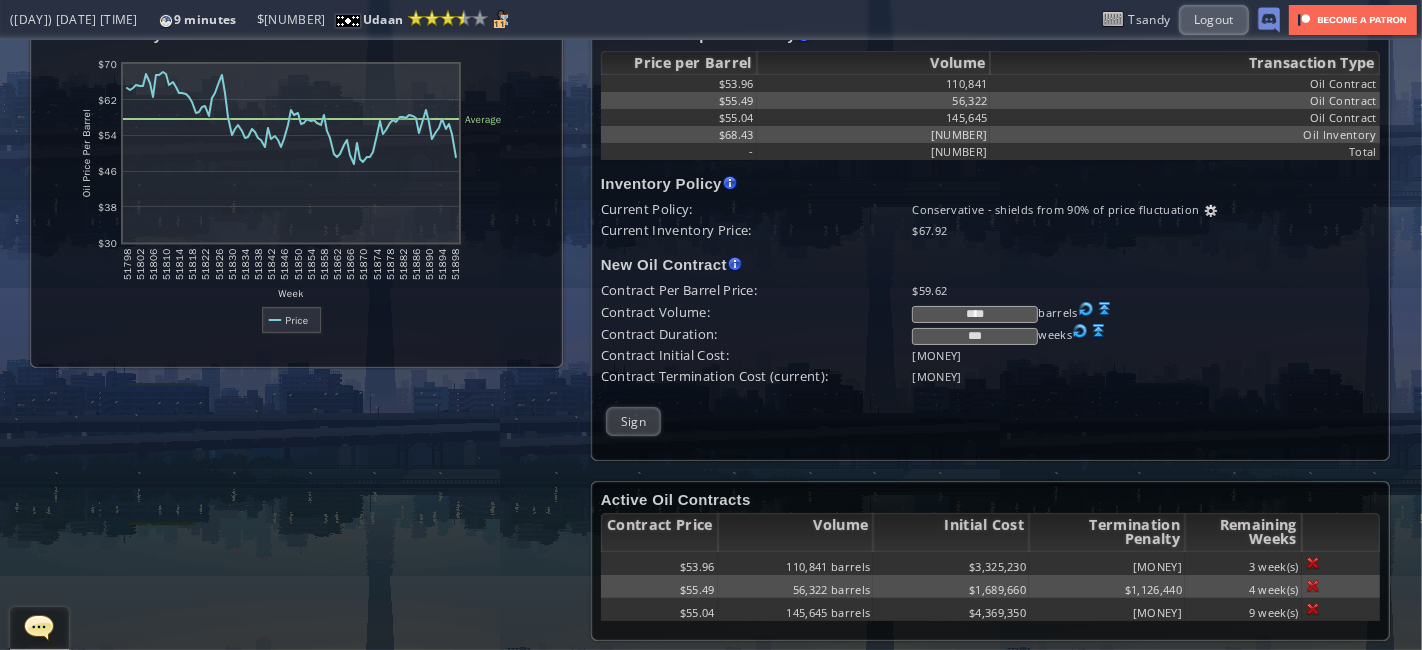 drag, startPoint x: 981, startPoint y: 335, endPoint x: 962, endPoint y: 332, distance: 19.235384 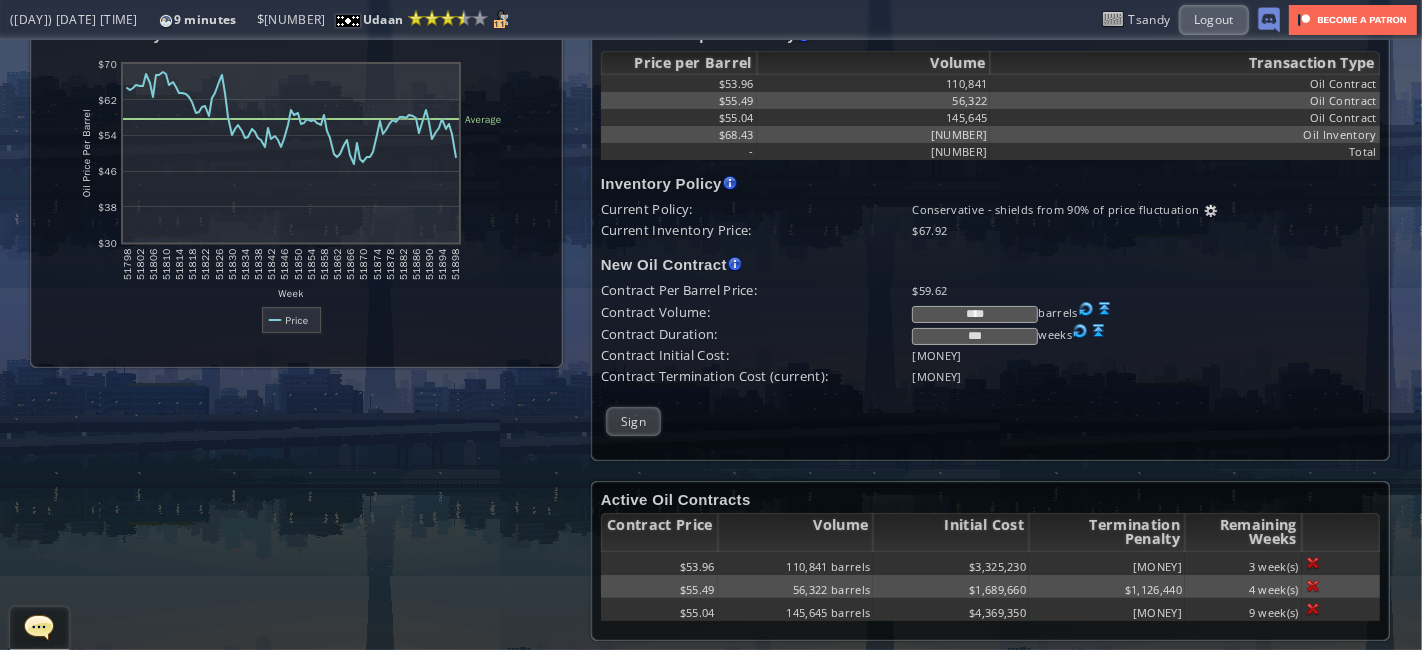 click on "***" at bounding box center (975, 336) 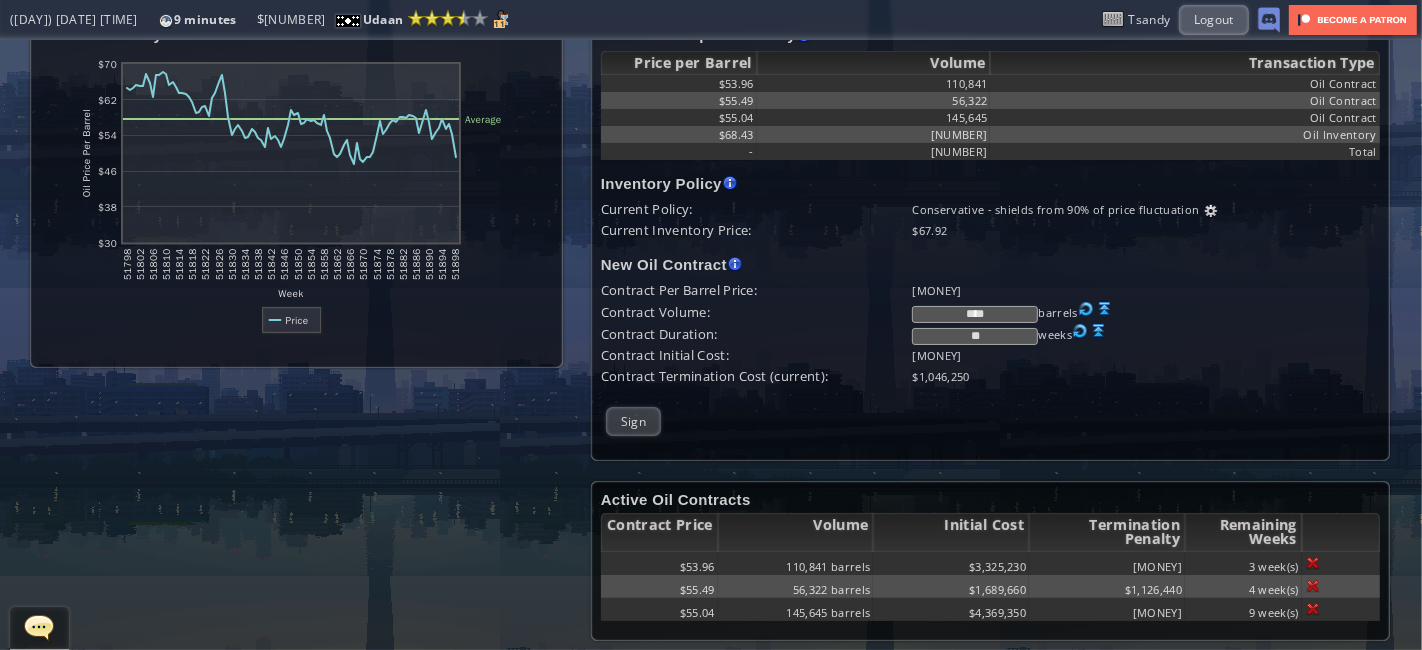 scroll, scrollTop: 34, scrollLeft: 0, axis: vertical 